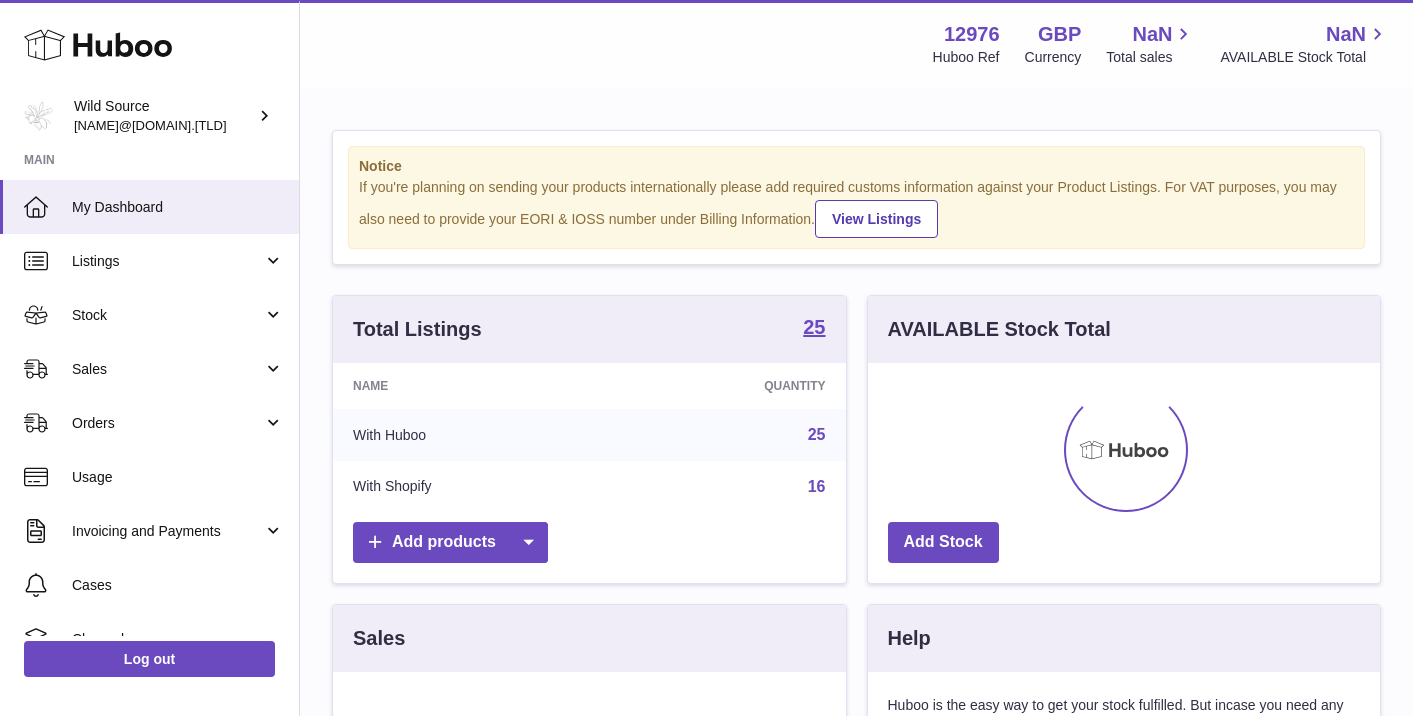 scroll, scrollTop: 0, scrollLeft: 0, axis: both 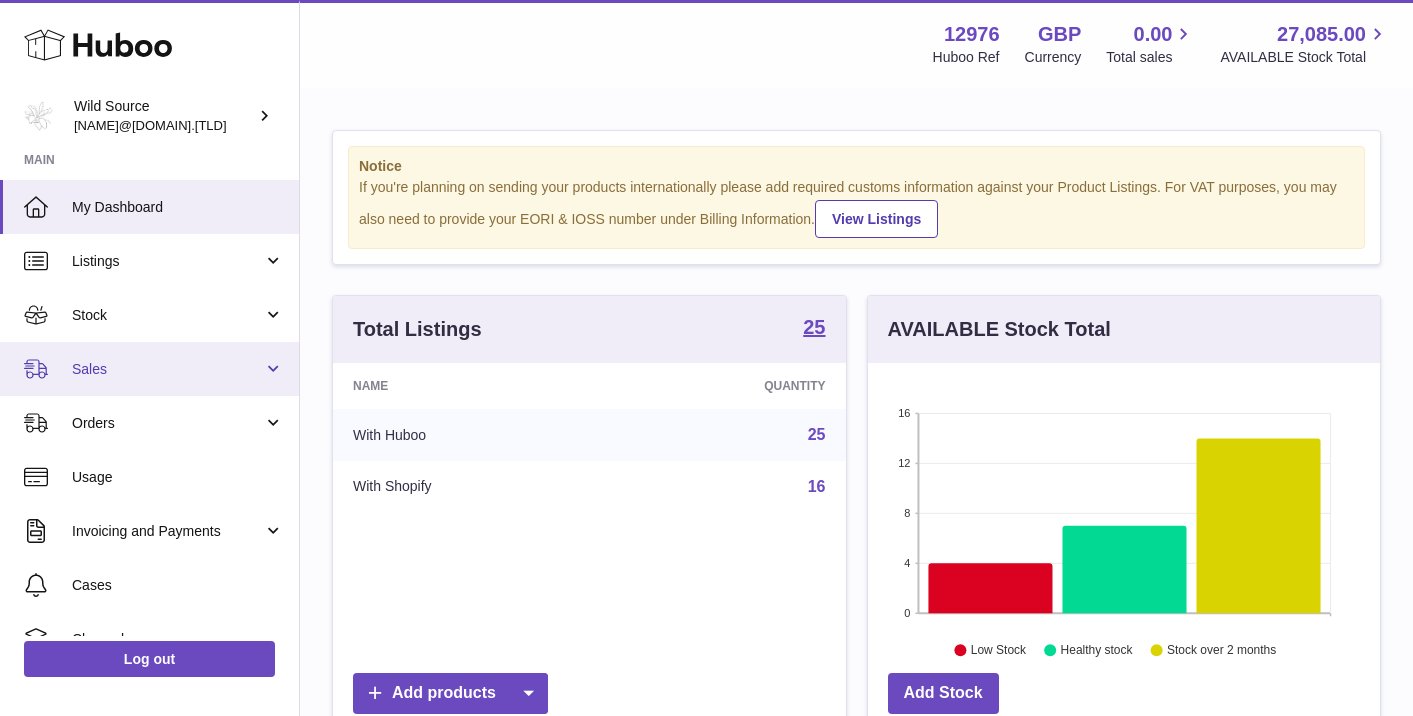 click on "Sales" at bounding box center [167, 369] 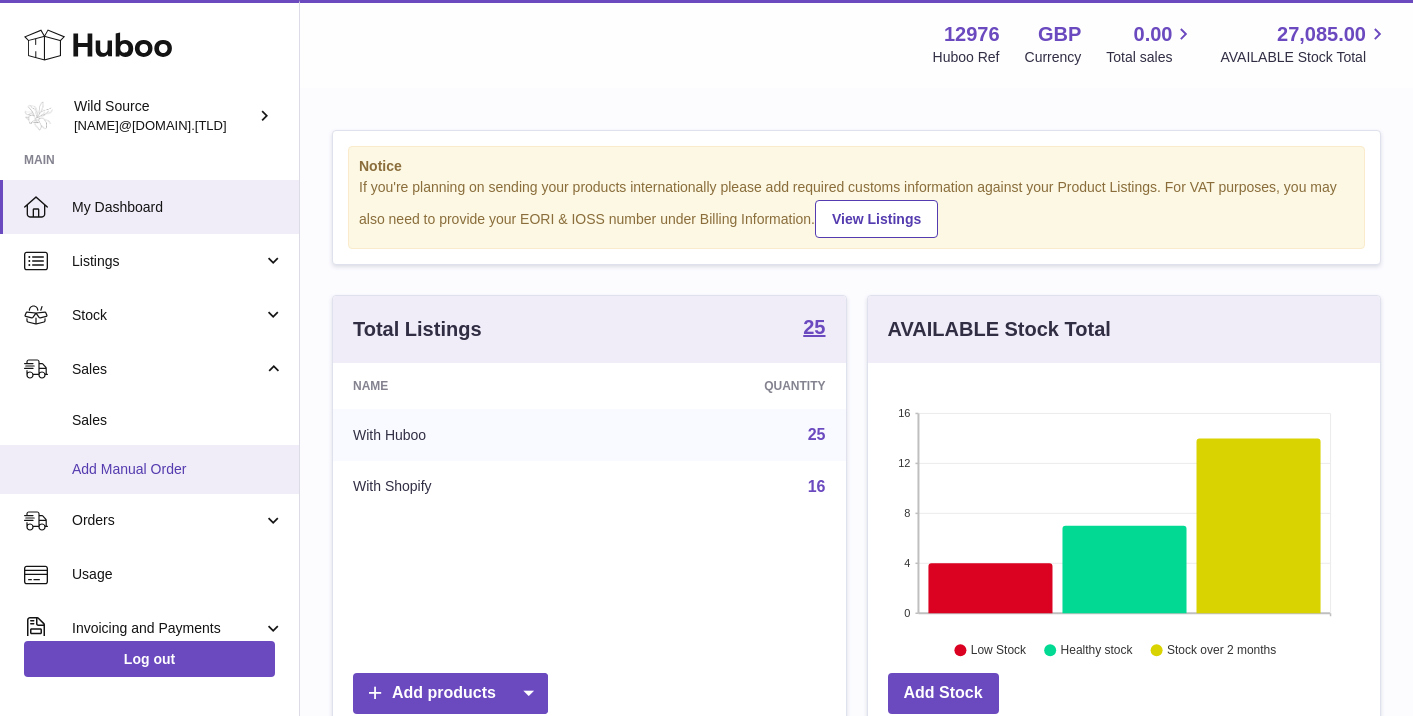 click on "Add Manual Order" at bounding box center [178, 469] 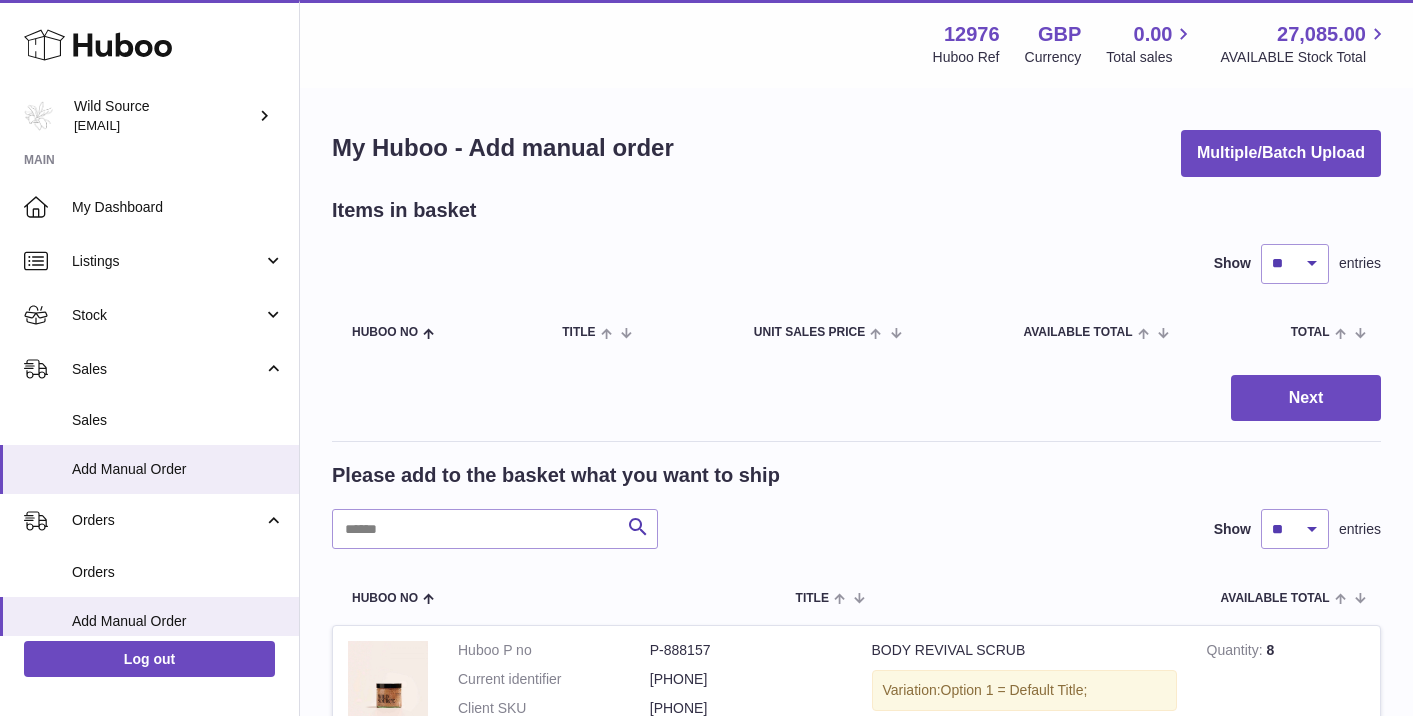 scroll, scrollTop: 0, scrollLeft: 0, axis: both 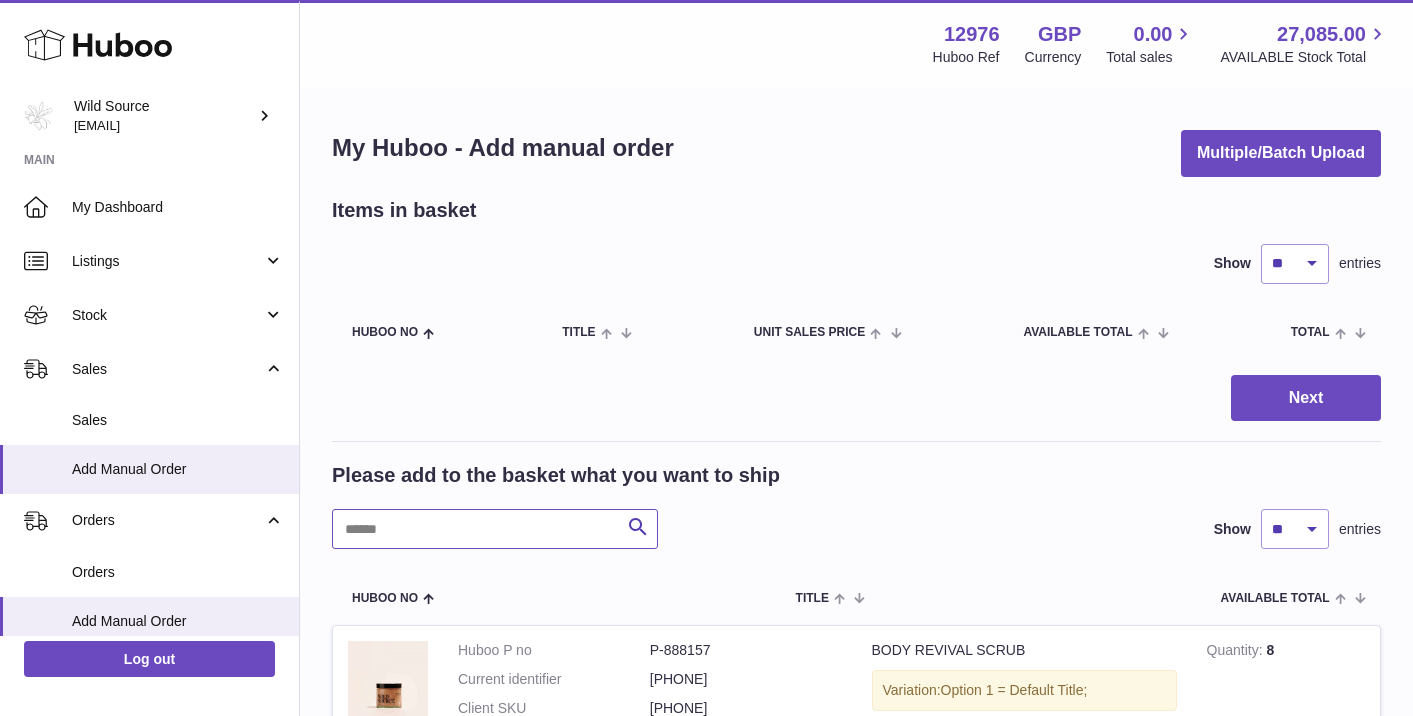 click at bounding box center (495, 529) 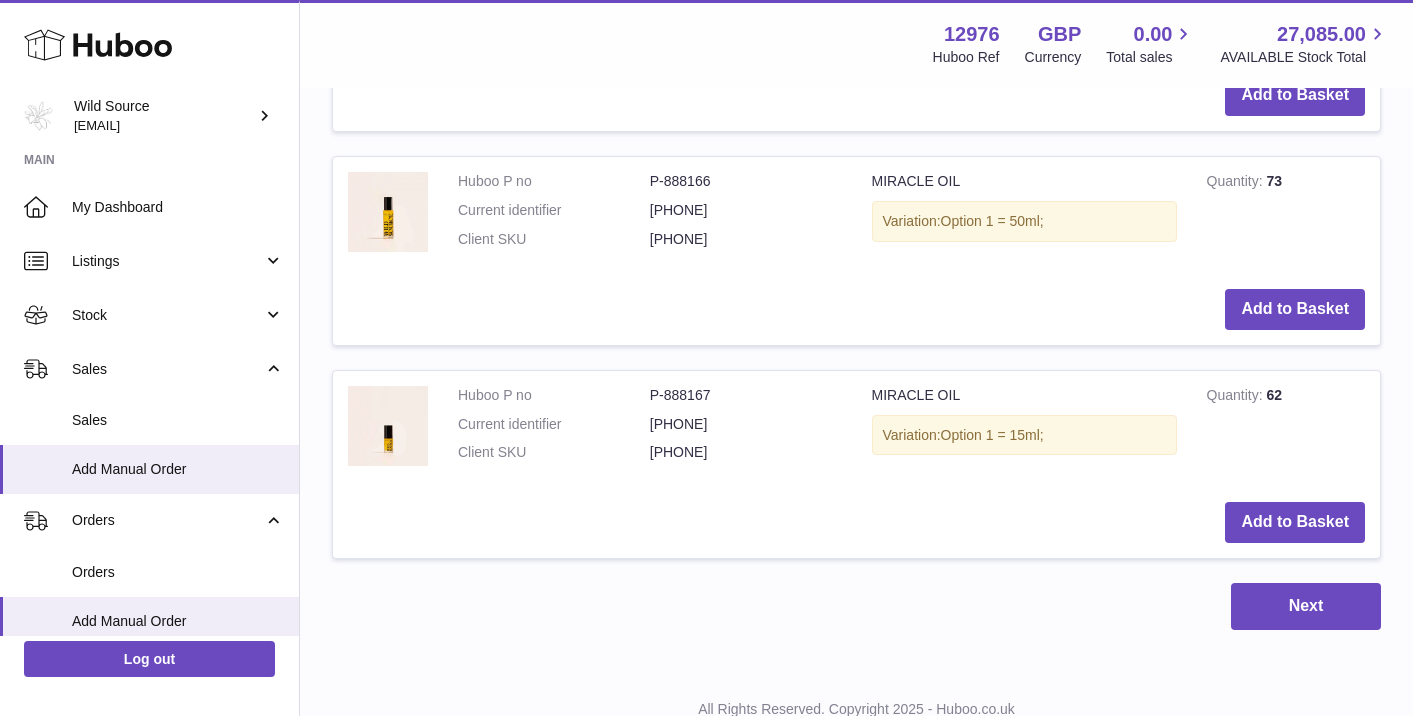 scroll, scrollTop: 1324, scrollLeft: 0, axis: vertical 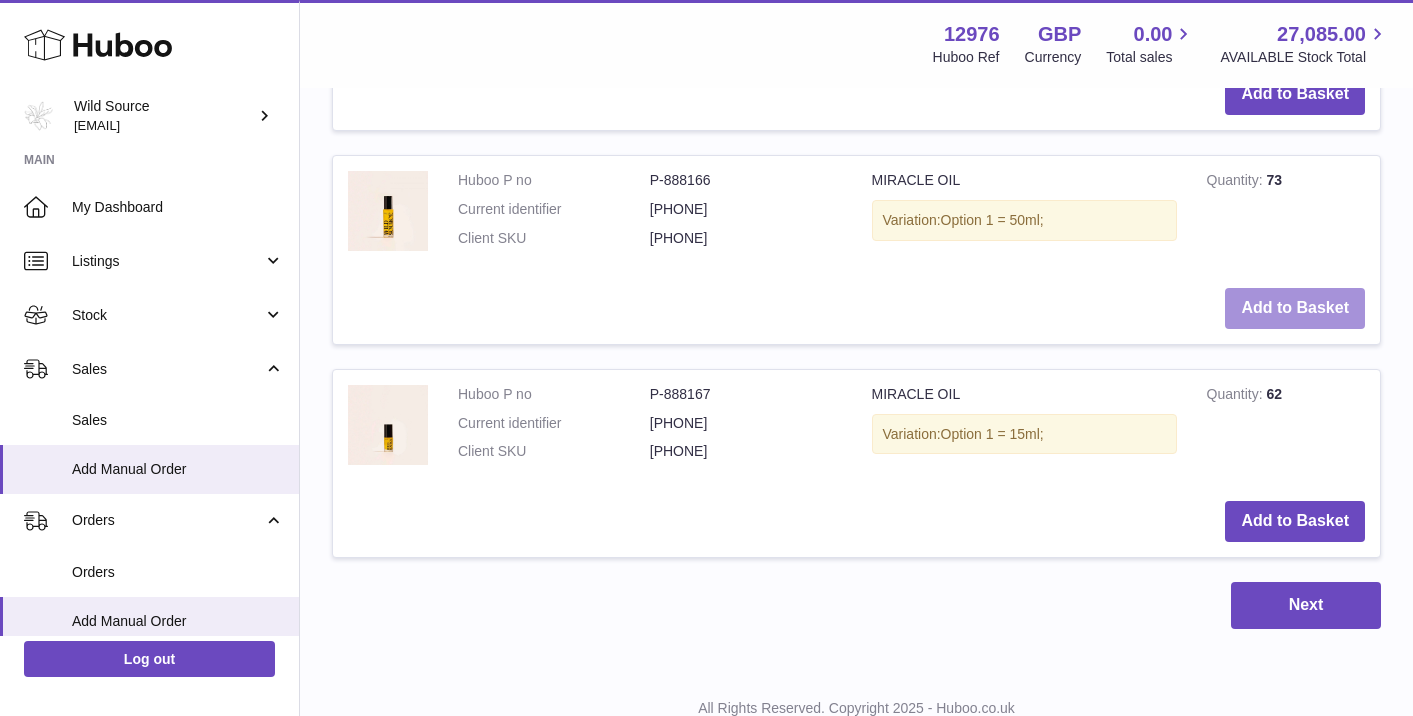 click on "Add to Basket" at bounding box center (1295, 308) 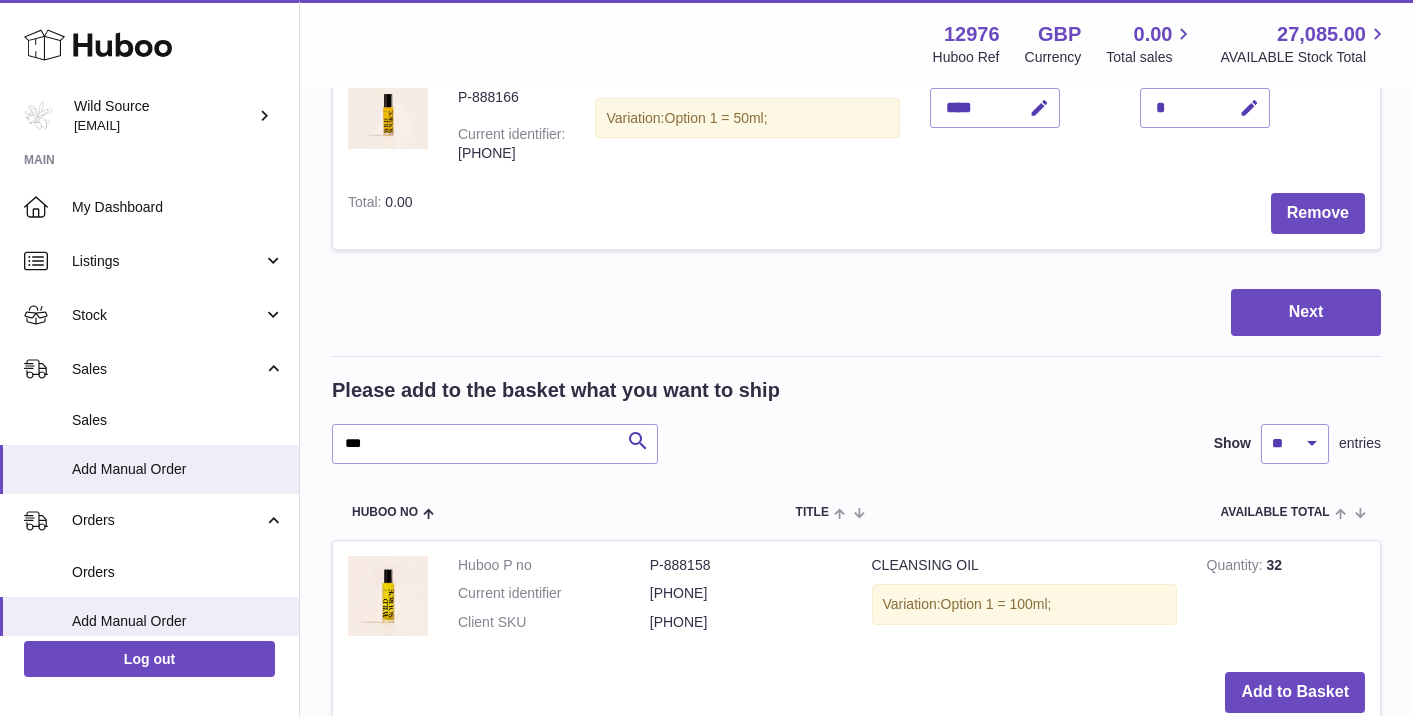 scroll, scrollTop: 313, scrollLeft: 0, axis: vertical 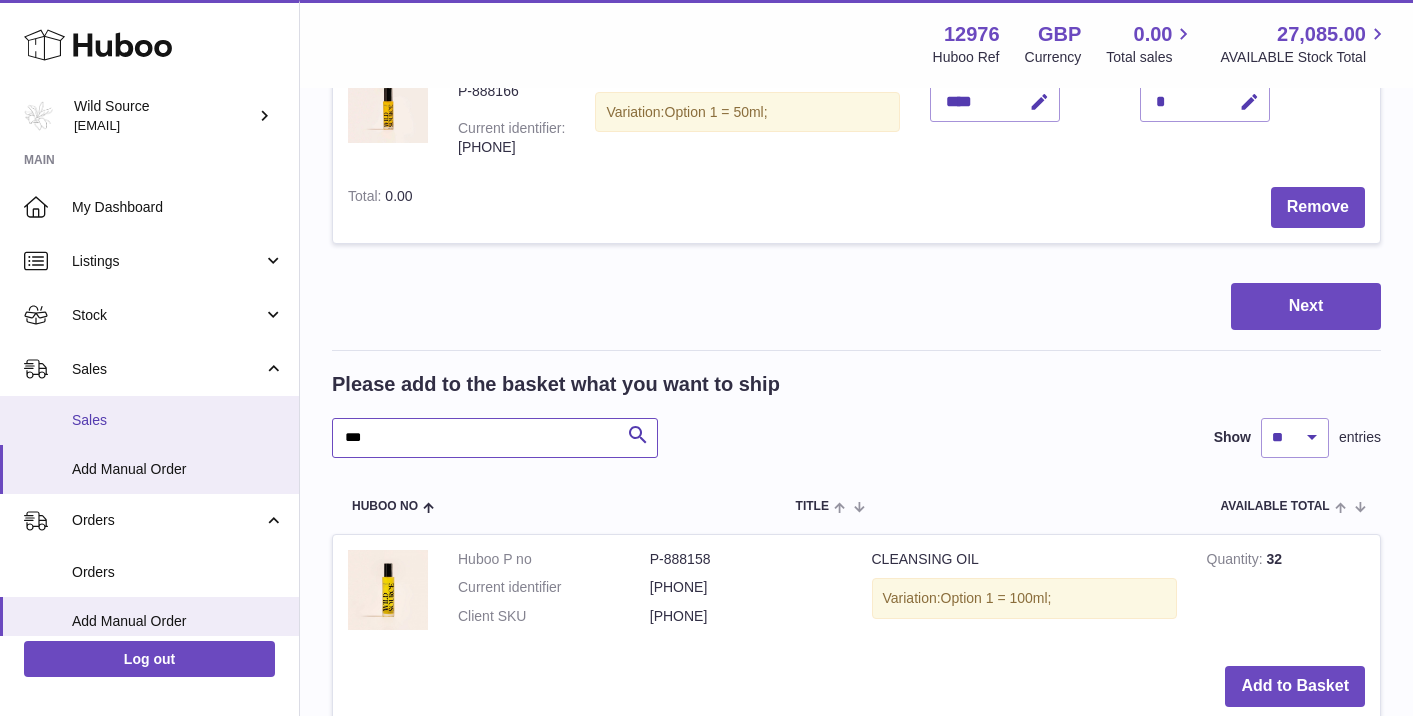 drag, startPoint x: 424, startPoint y: 433, endPoint x: 232, endPoint y: 417, distance: 192.66551 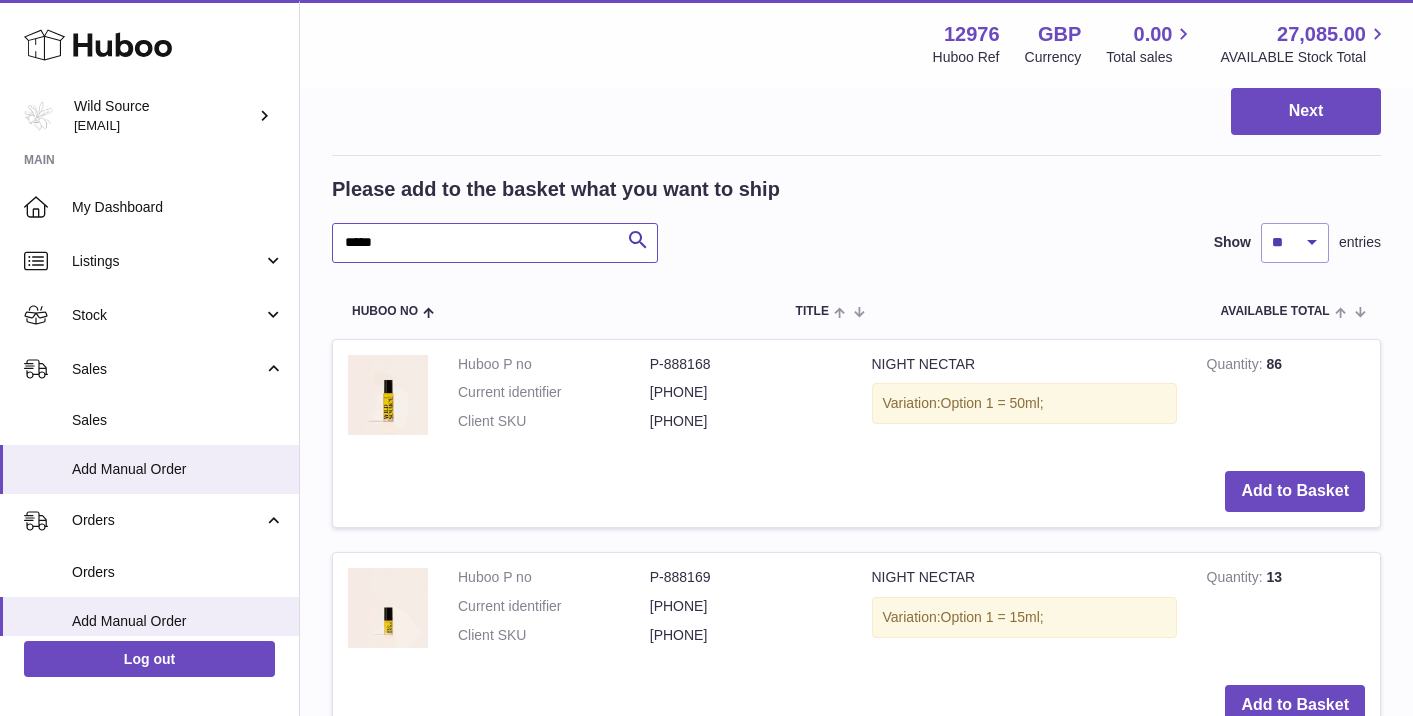 scroll, scrollTop: 573, scrollLeft: 0, axis: vertical 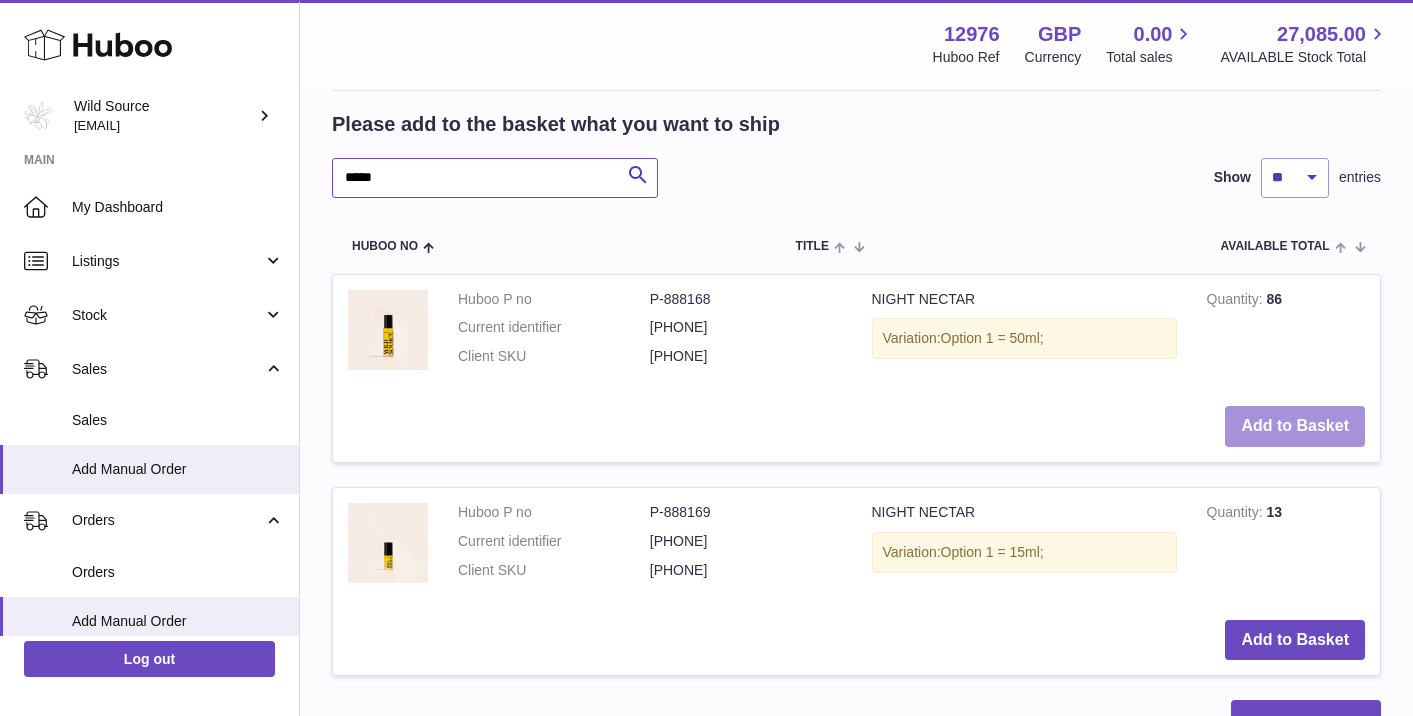 type on "*****" 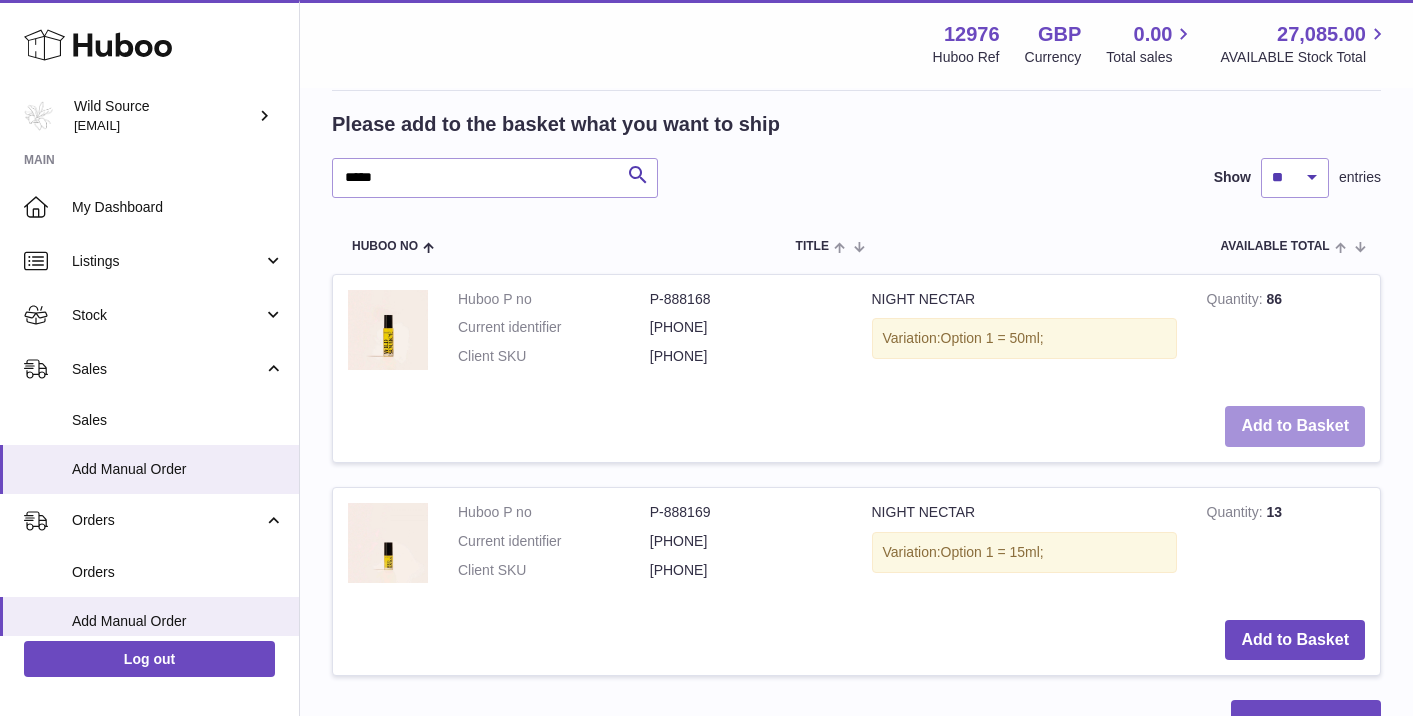 click on "Add to Basket" at bounding box center [1295, 426] 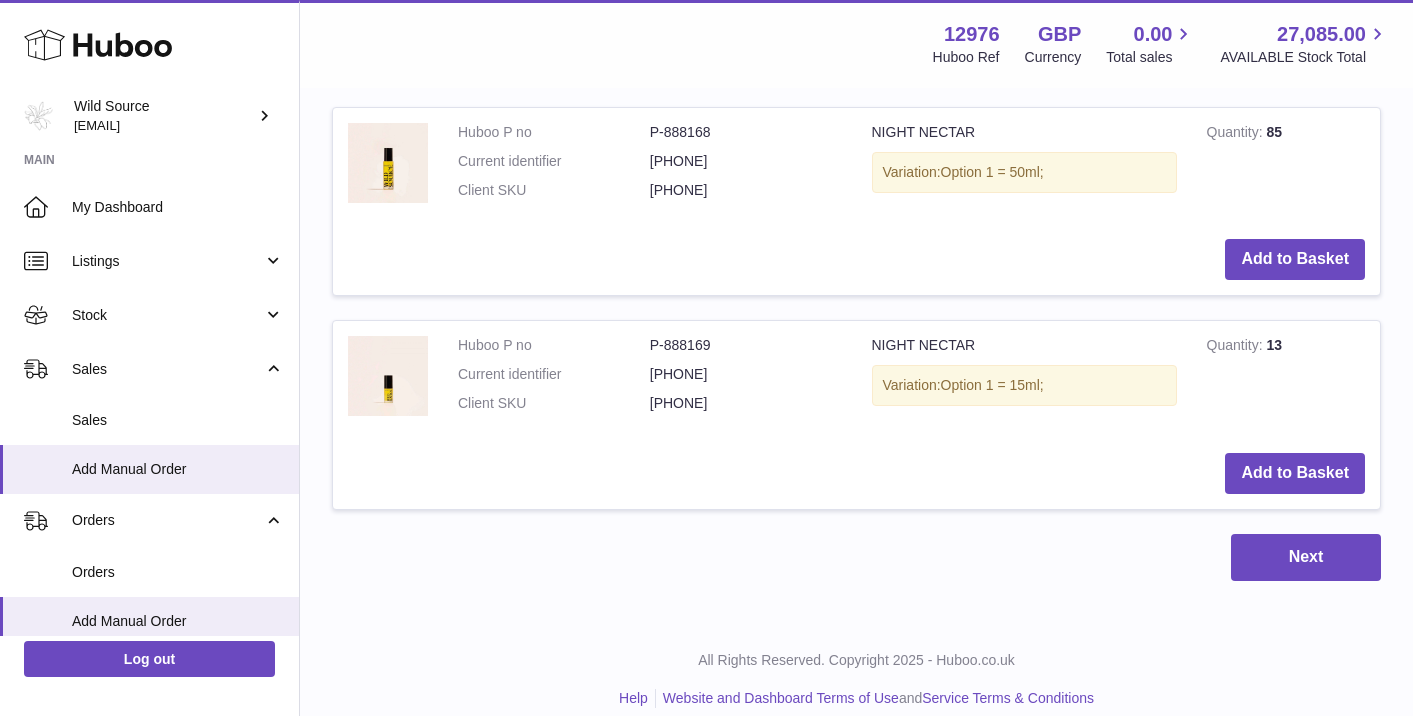 scroll, scrollTop: 960, scrollLeft: 0, axis: vertical 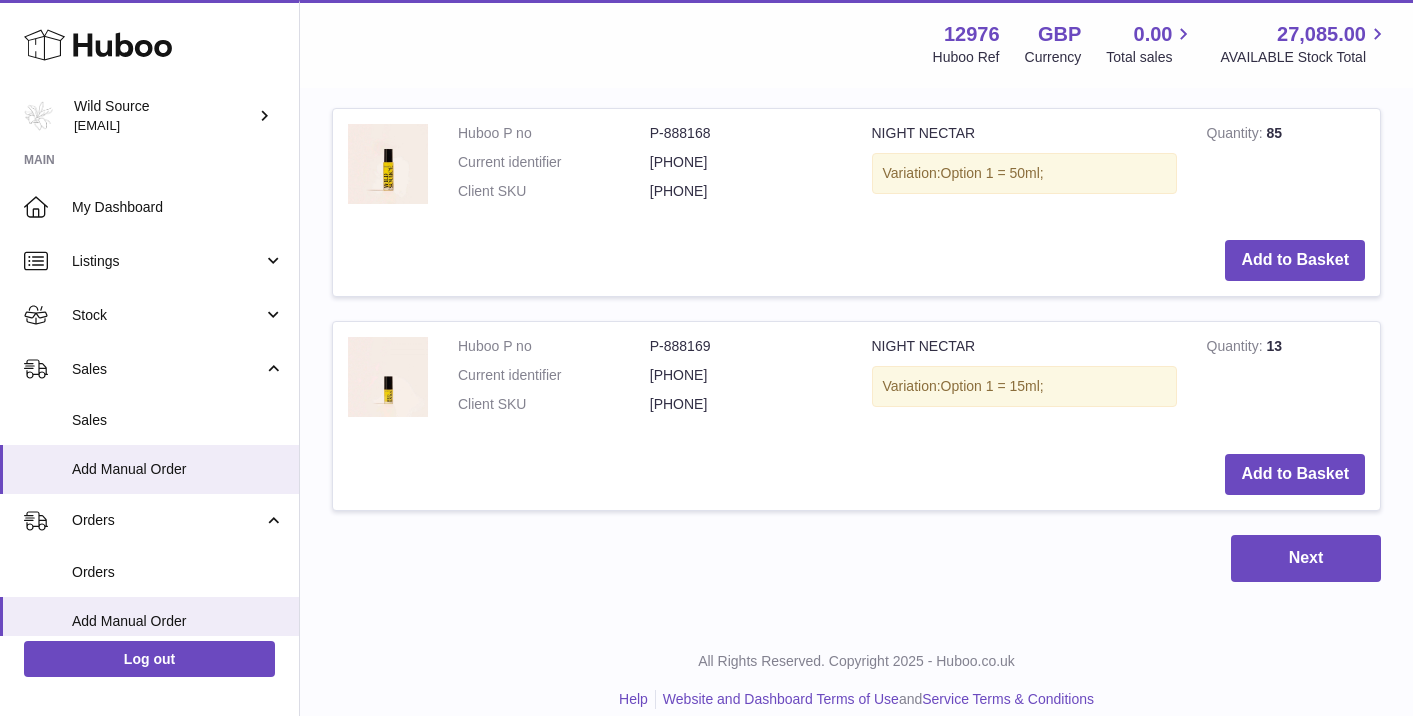 click on "My Huboo - Add manual order Multiple/Batch Upload Items in basket Show ** ** ** *** entries Huboo no Title Unit Sales Price AVAILABLE Total Total Action Huboo P no P-[NUMBER] Current identifier [PHONE] MIRACLE OIL Variation: Option 1 = 50ml; Unit Sales Price **** Quantity * Total 0.00 Remove Huboo P no P-[NUMBER] Current identifier [PHONE] NIGHT NECTAR Variation: Option 1 = 50ml; Unit Sales Price **** Quantity * Total" at bounding box center [856, -124] 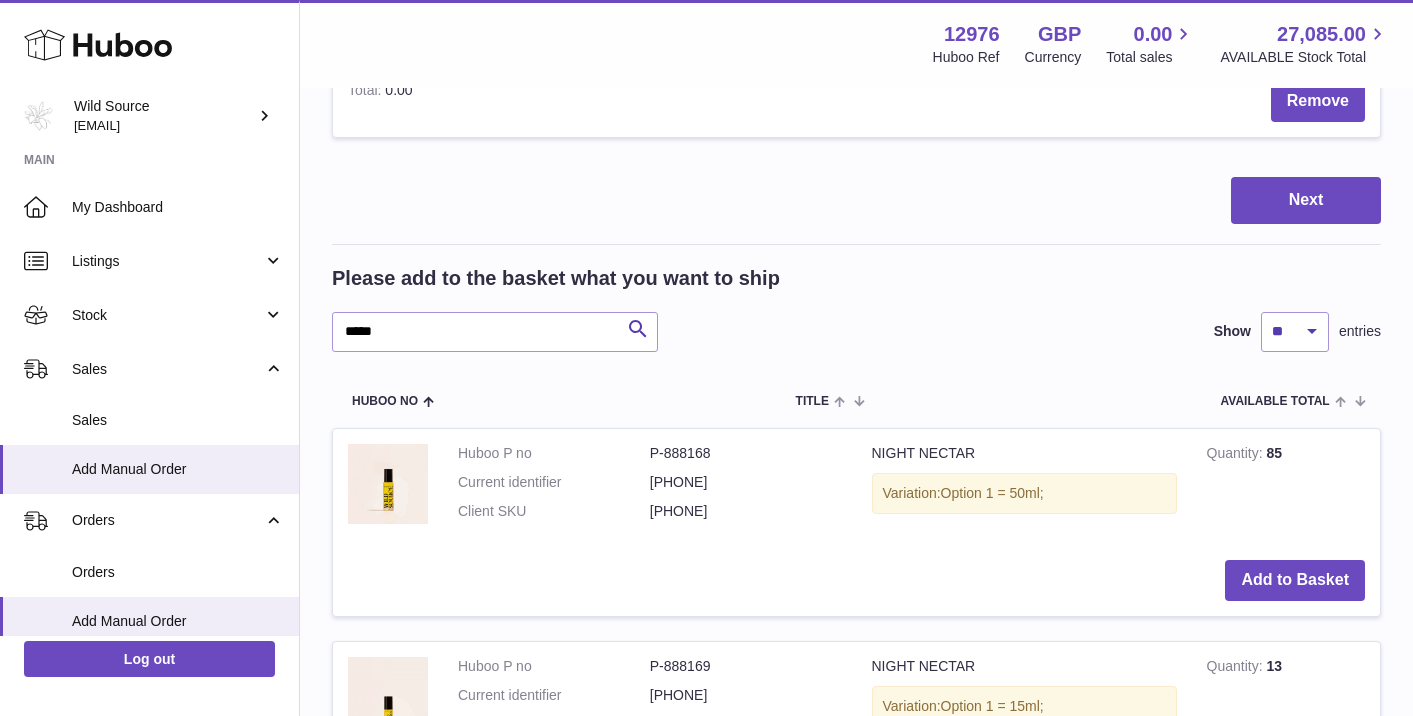 scroll, scrollTop: 620, scrollLeft: 0, axis: vertical 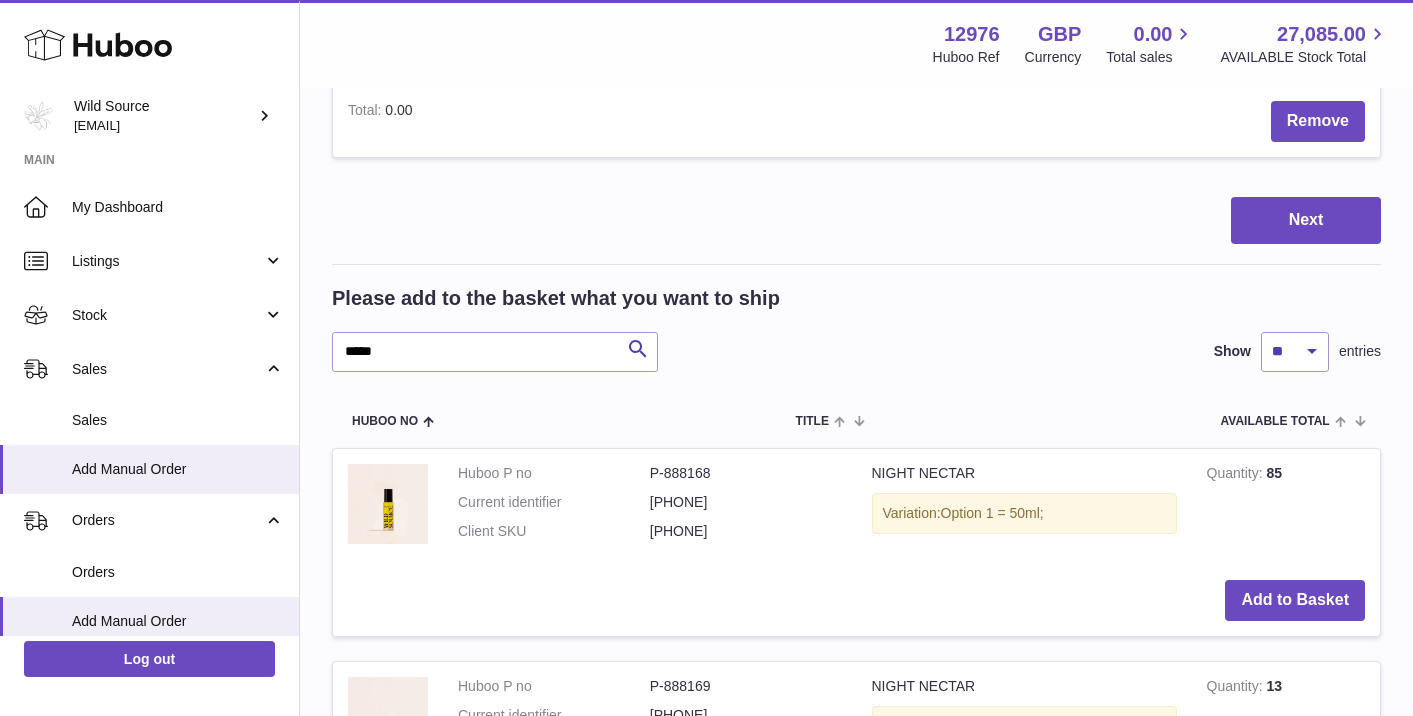 drag, startPoint x: 430, startPoint y: 183, endPoint x: 466, endPoint y: 340, distance: 161.07452 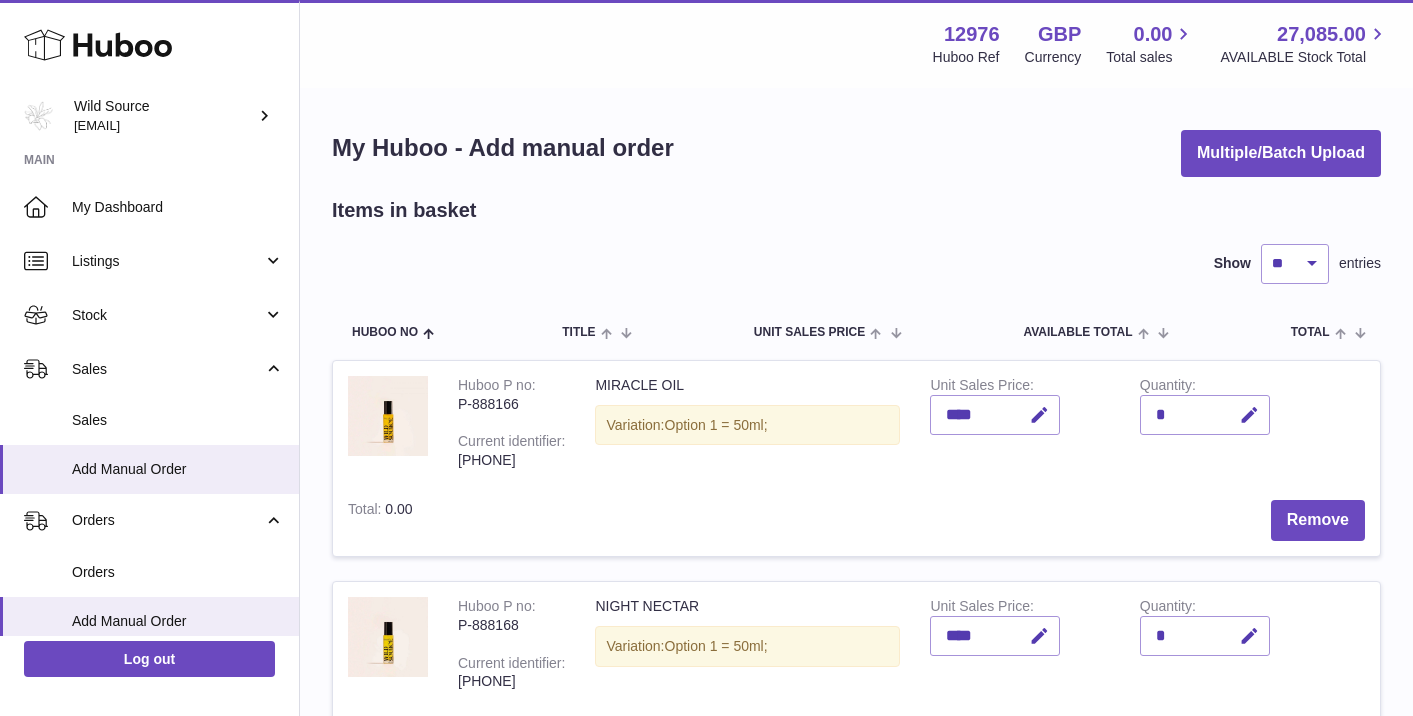 scroll, scrollTop: 0, scrollLeft: 0, axis: both 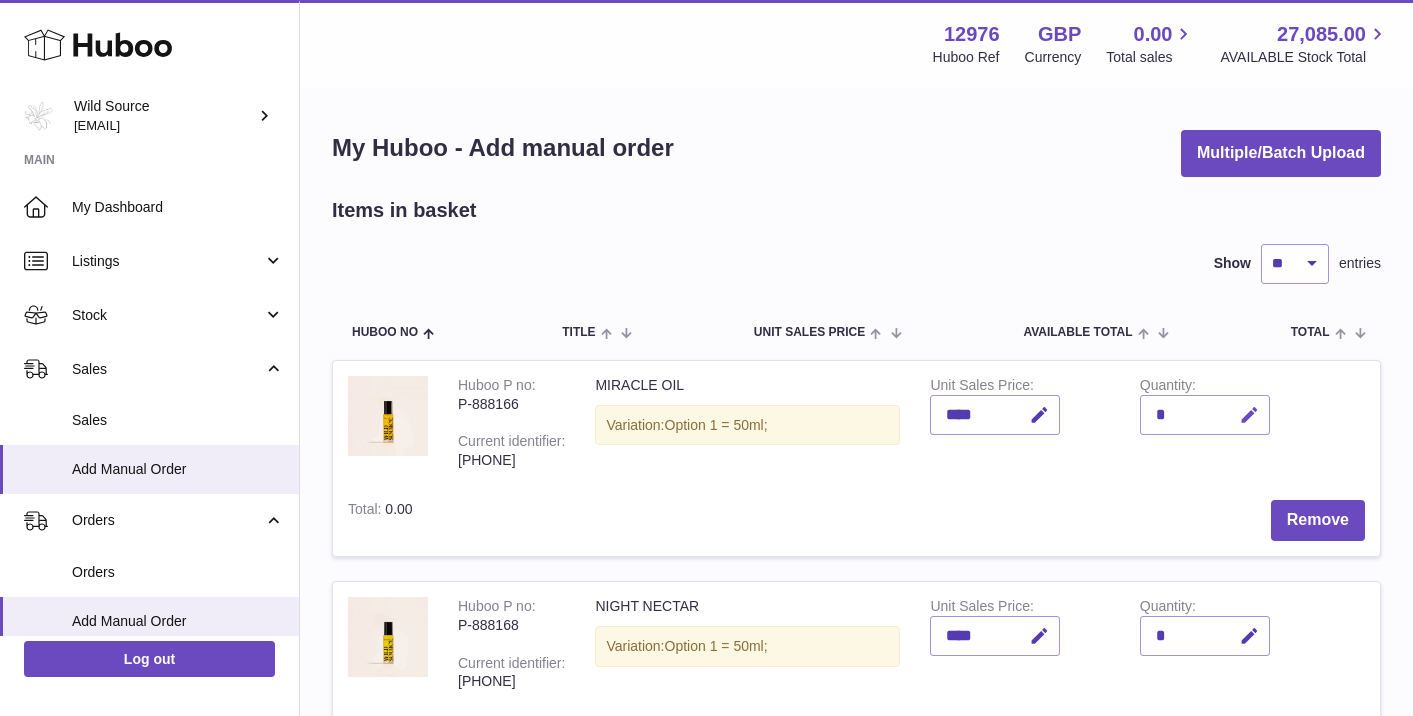 click at bounding box center (1249, 415) 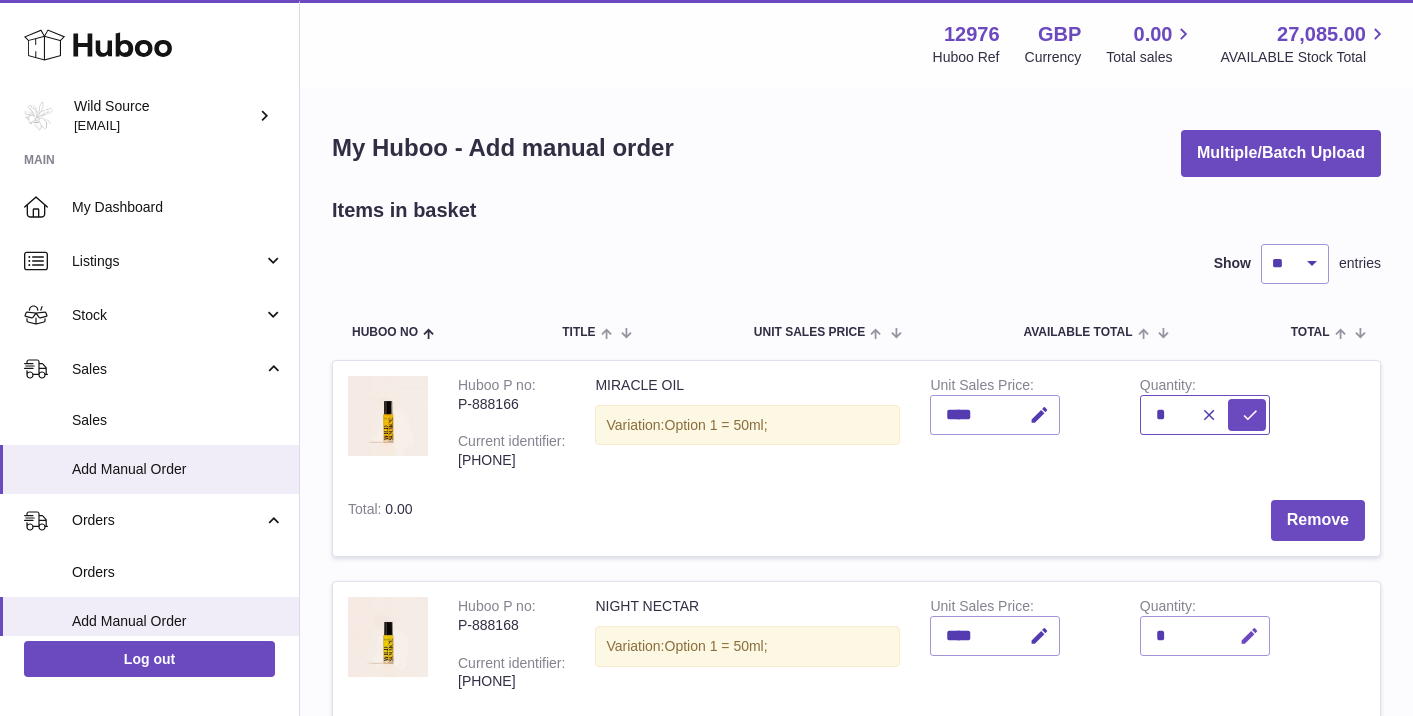 type on "*" 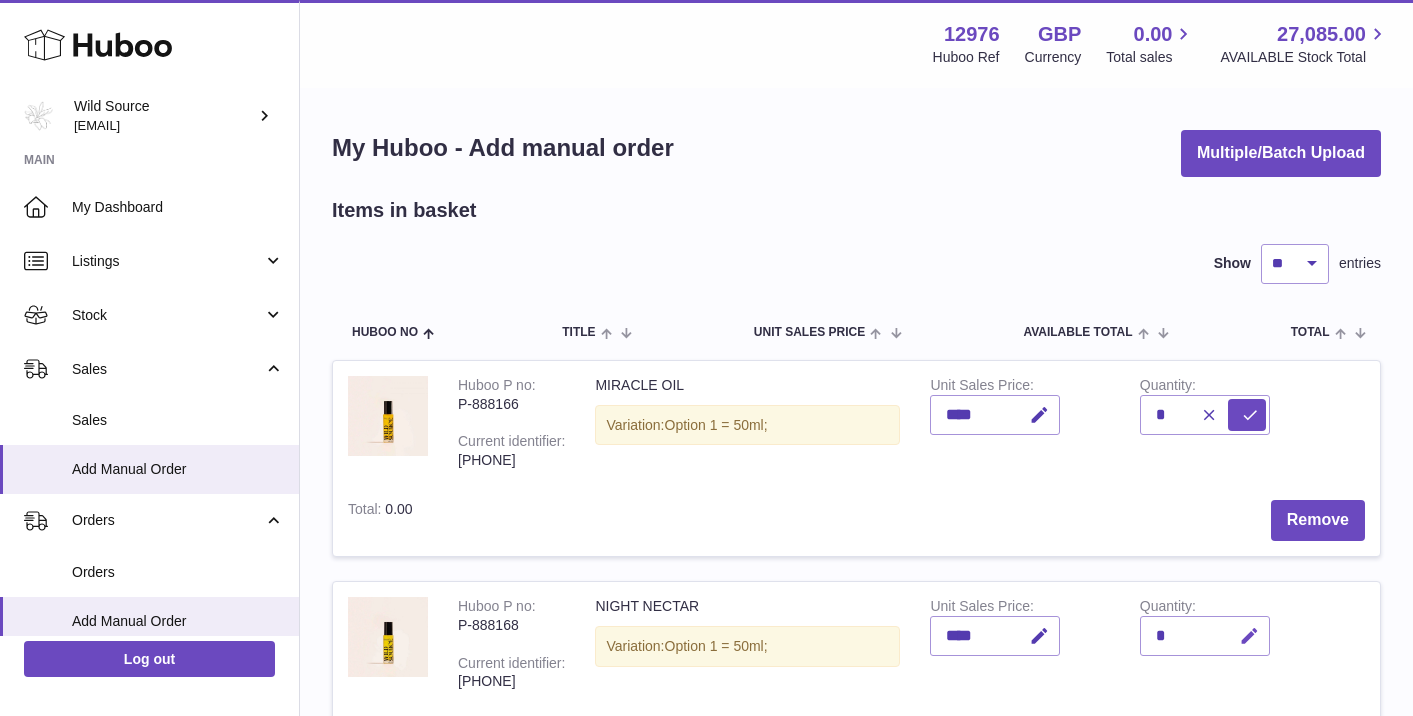 click at bounding box center (1249, 636) 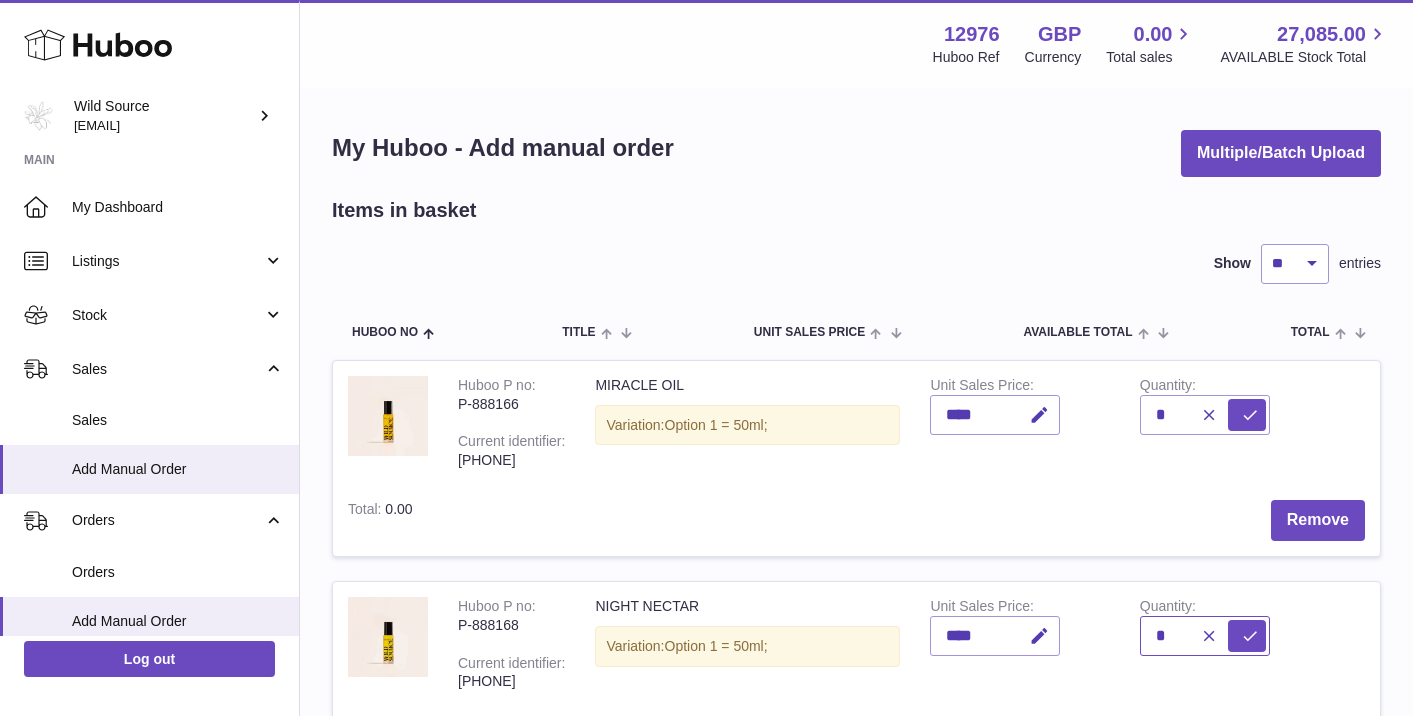 type on "*" 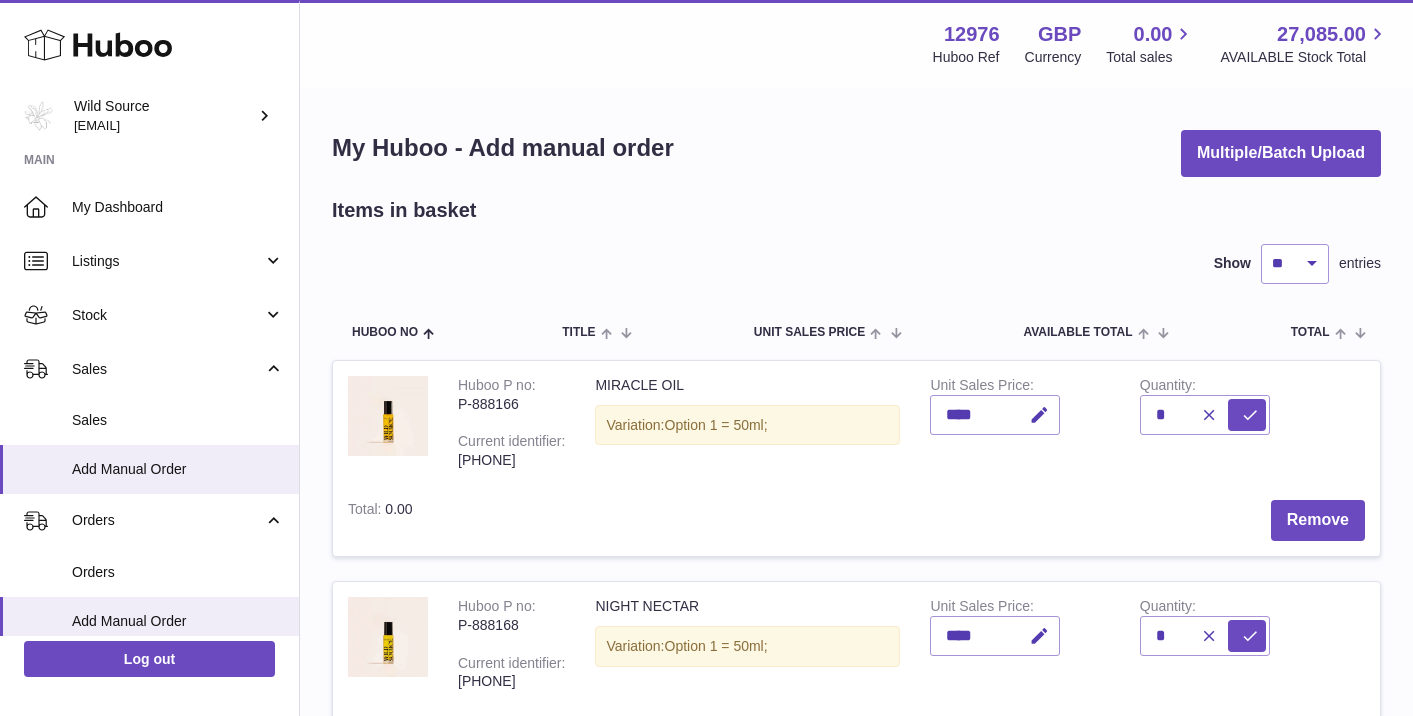 click on "Huboo P no P-[NUMBER] Current identifier [PHONE] MIRACLE OIL Variation: Option 1 = 50ml; Unit Sales Price **** Quantity * Total 0.00 Remove Huboo P no P-[NUMBER] Current identifier [PHONE] NIGHT NECTAR Variation: Option 1 = 50ml; Unit Sales Price **** Quantity * Total 0.00" at bounding box center [856, 499] 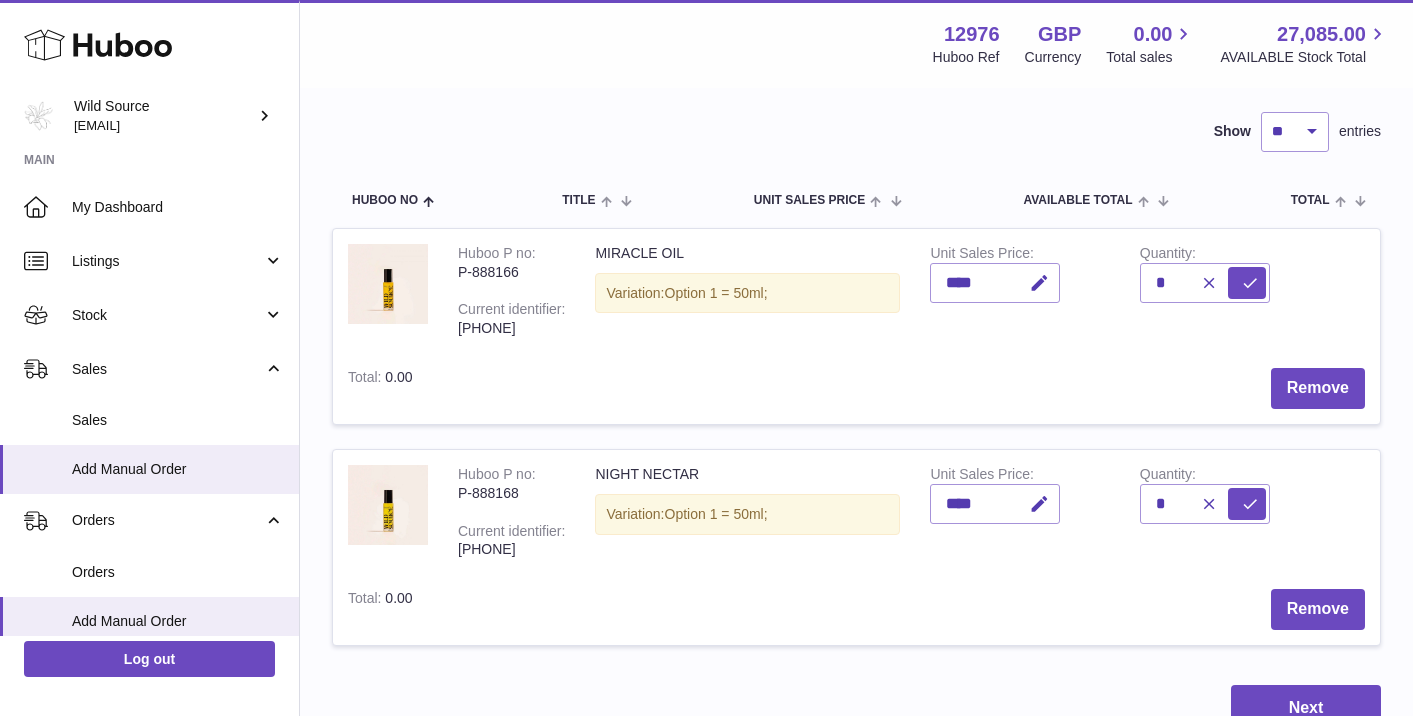 scroll, scrollTop: 222, scrollLeft: 0, axis: vertical 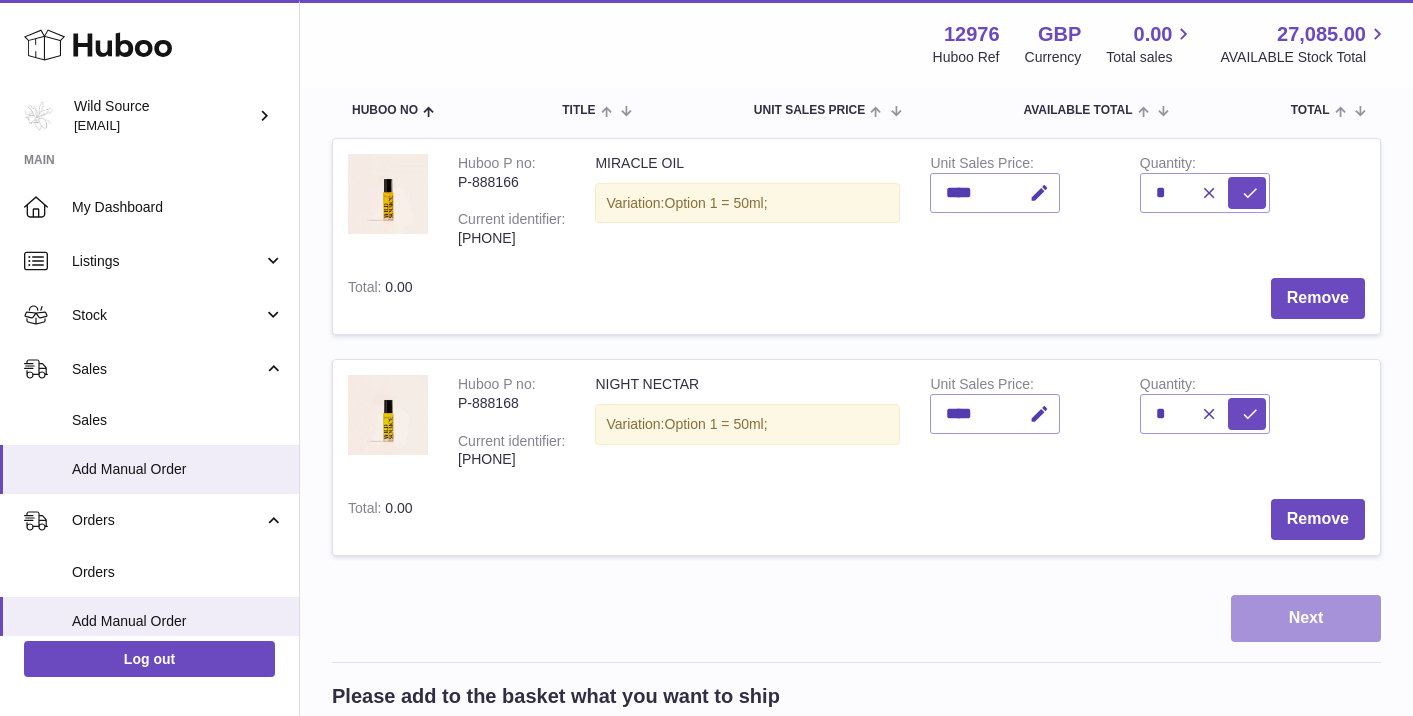 click on "Next" at bounding box center (1306, 618) 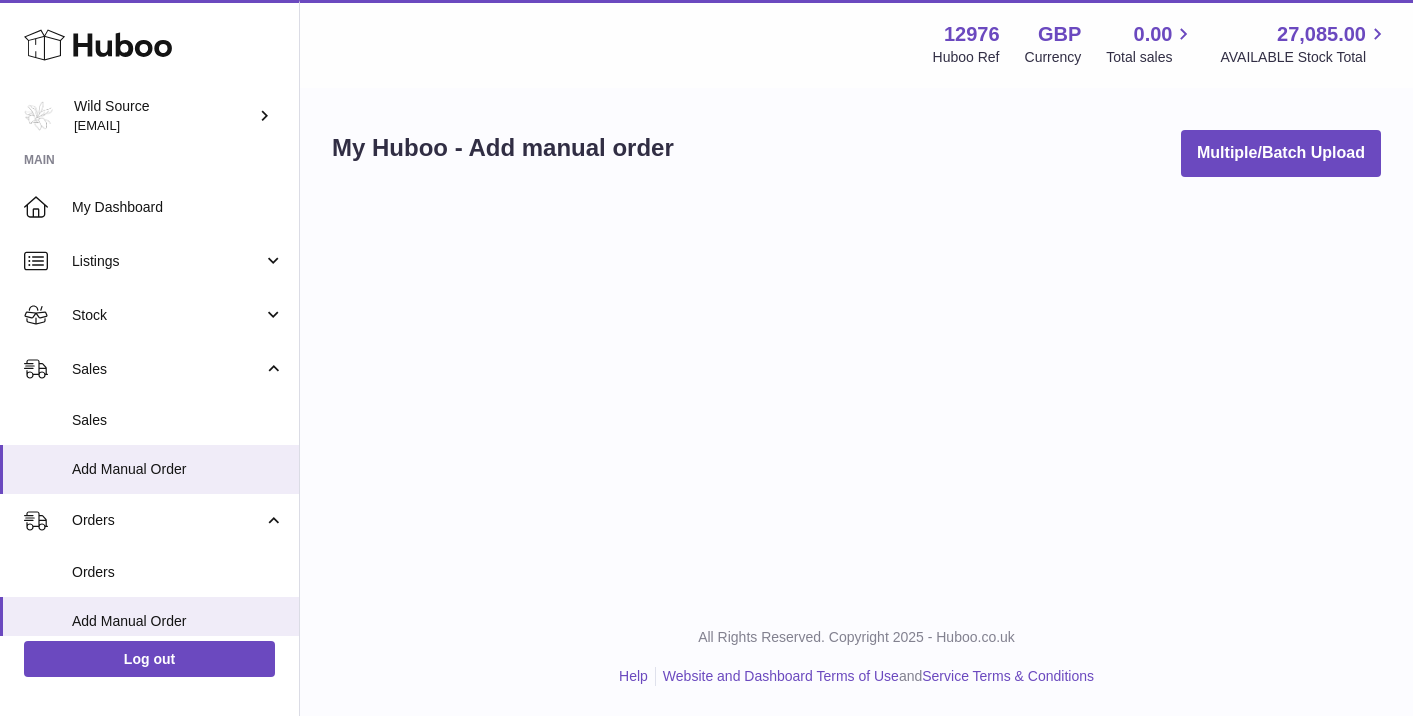 scroll, scrollTop: 0, scrollLeft: 0, axis: both 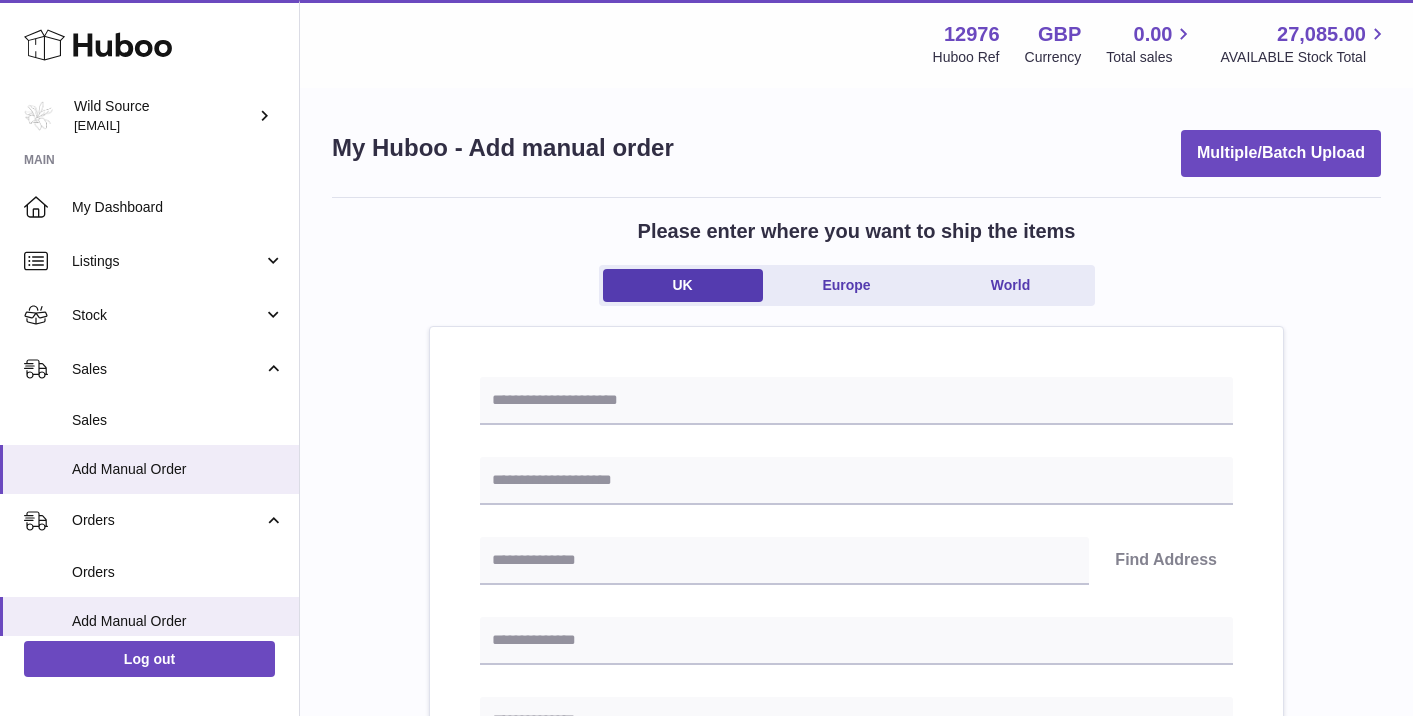 click on "Find Address
Please enter how you want to ship             Loading...
You require an order to be fulfilled which is going directly to another business or retailer rather than directly to a consumer. Please ensure you have contacted our customer service department for further information relating to any associated costs and (order completion) timescales, before proceeding.
Optional extra fields             Loading...       This will appear on the packing slip. e.g. 'Please contact us through Amazon'
B2C
Loading..." at bounding box center [856, 922] 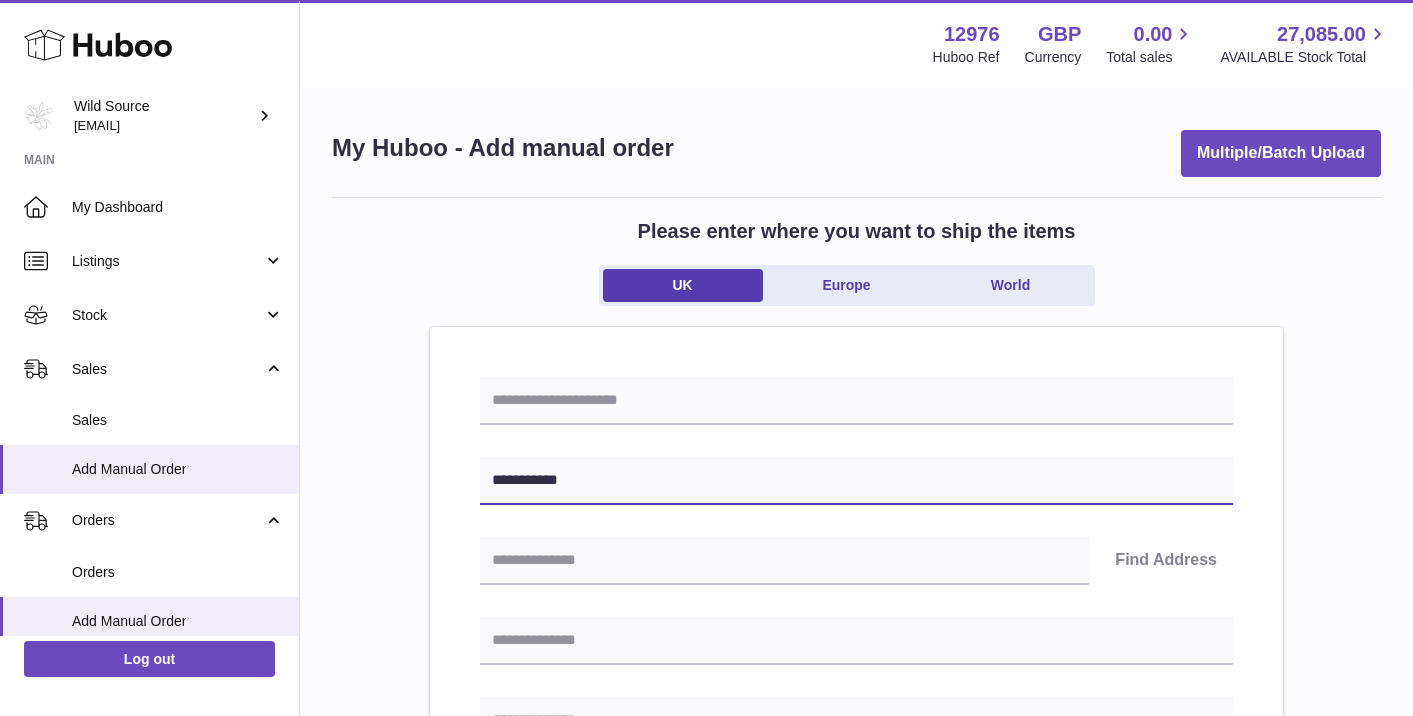 type on "**********" 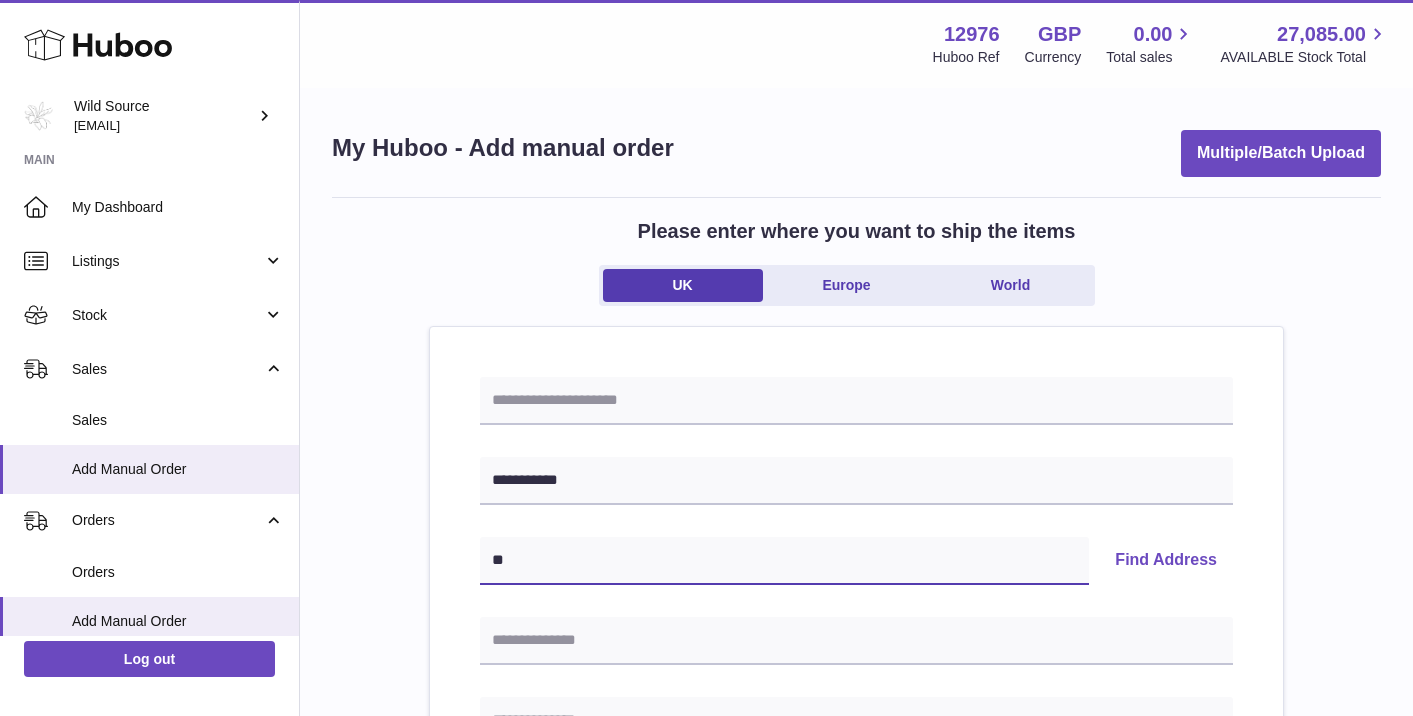 type on "*" 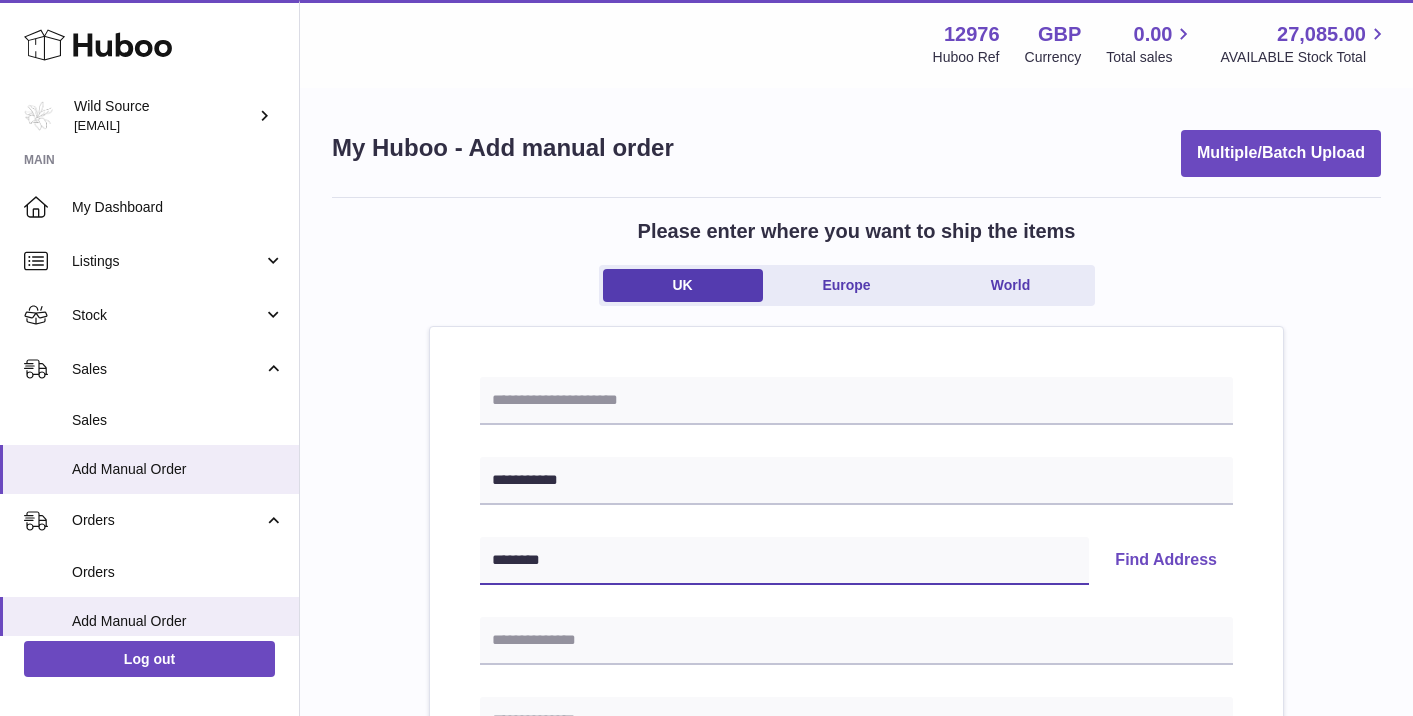 type on "********" 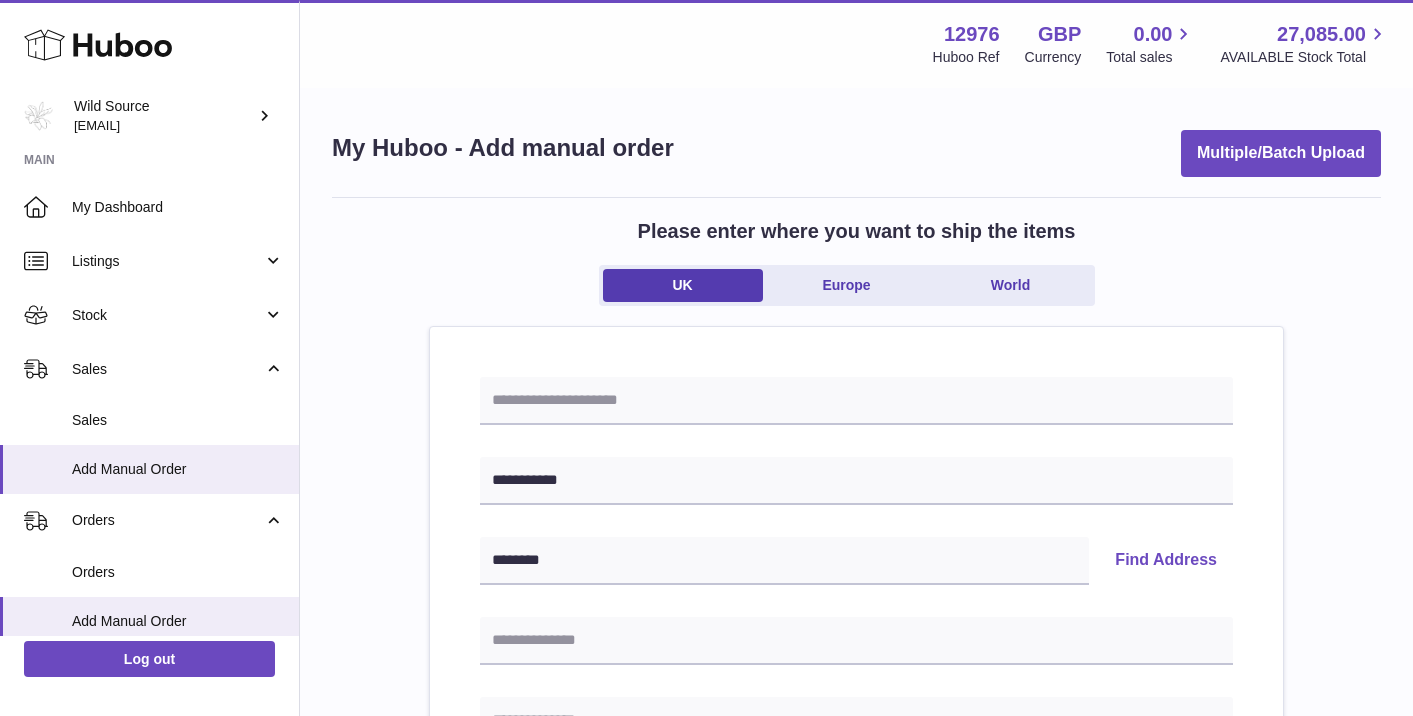click on "Find Address" at bounding box center (1166, 561) 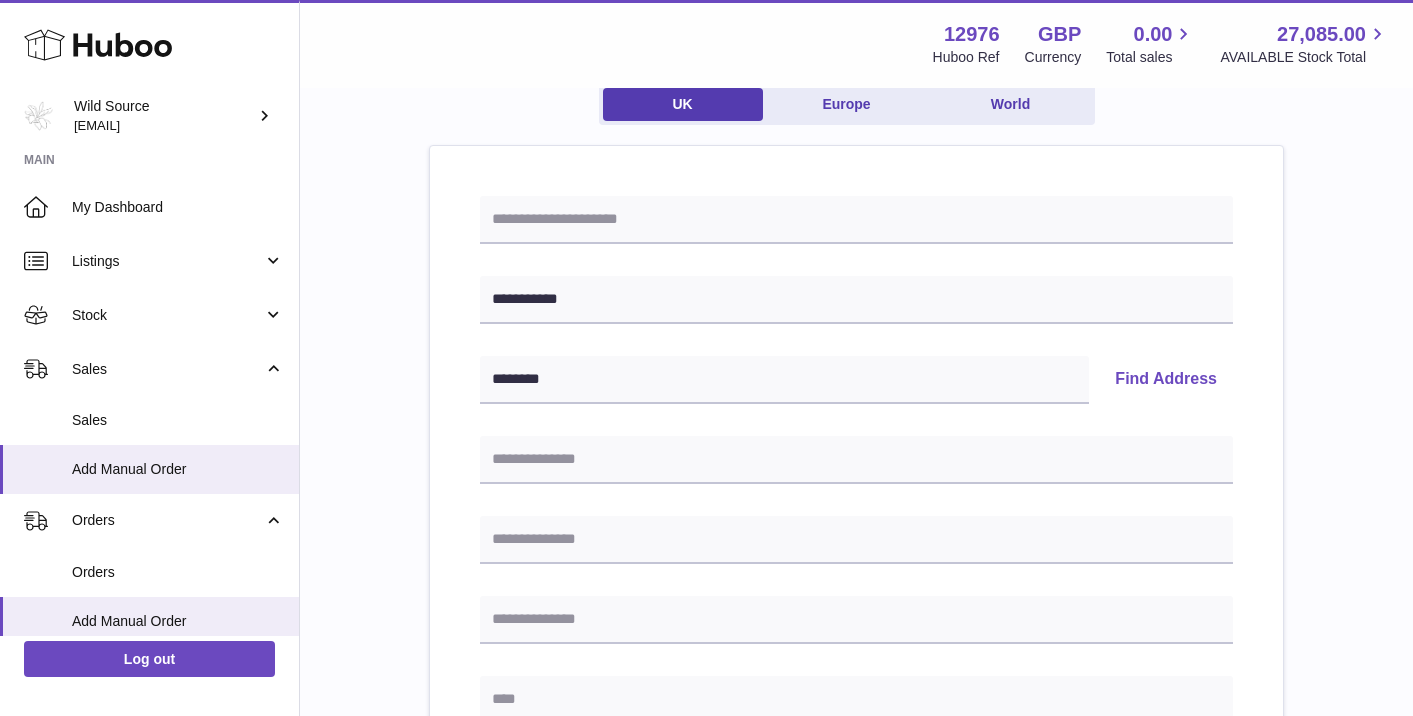 scroll, scrollTop: 185, scrollLeft: 0, axis: vertical 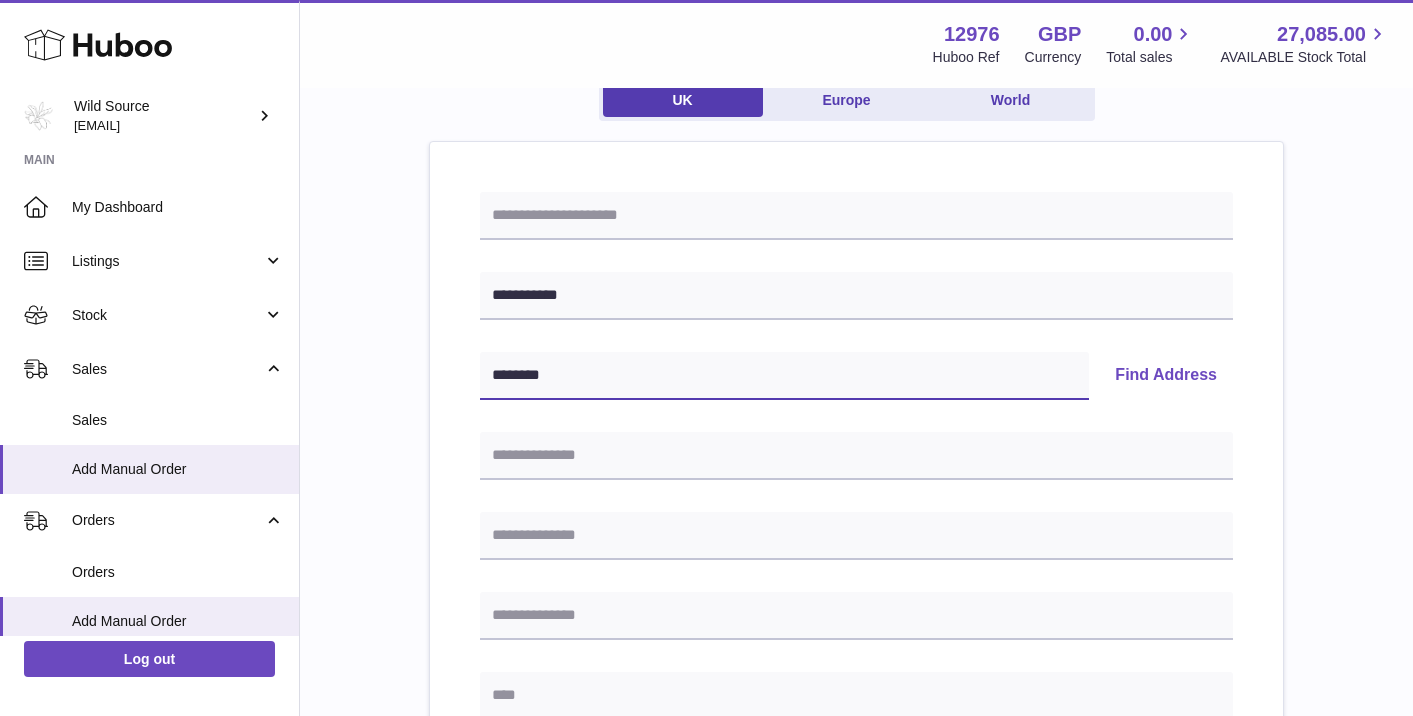 click on "********" at bounding box center (784, 376) 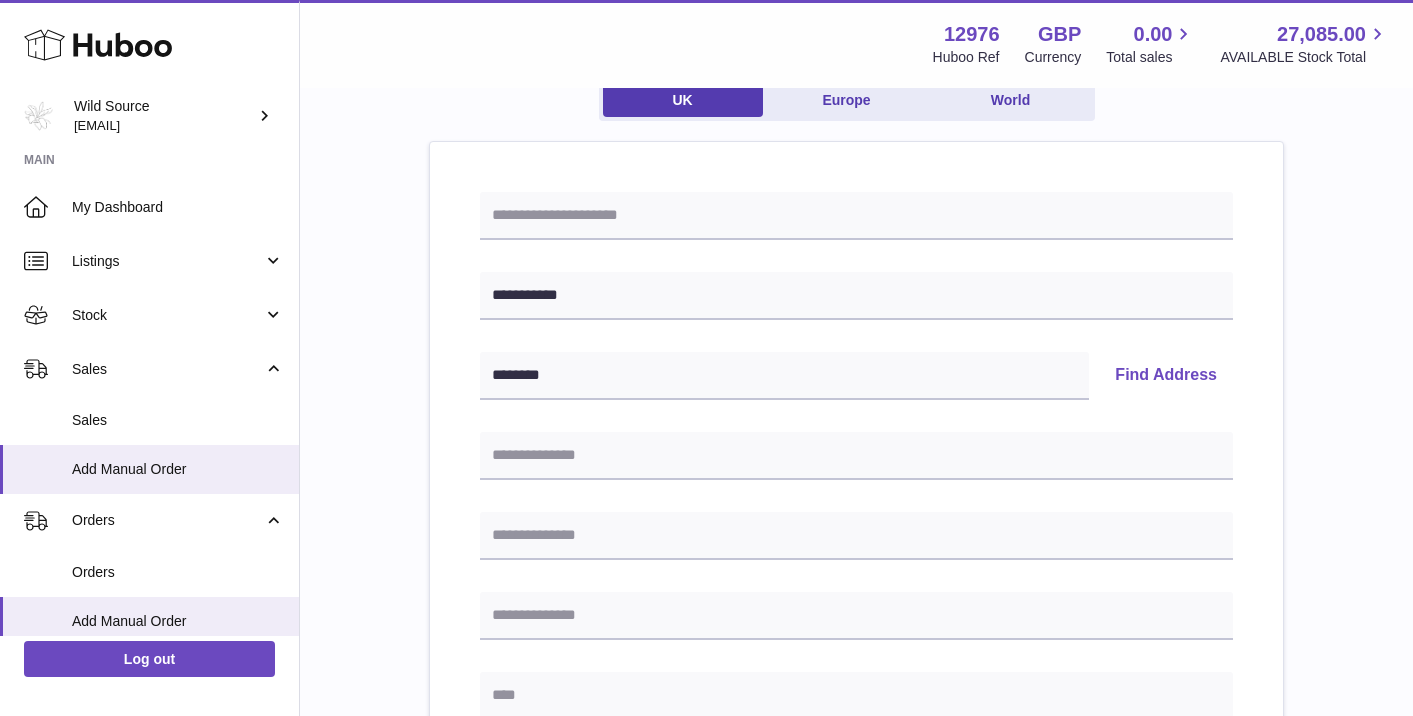click on "Find Address" at bounding box center (1166, 376) 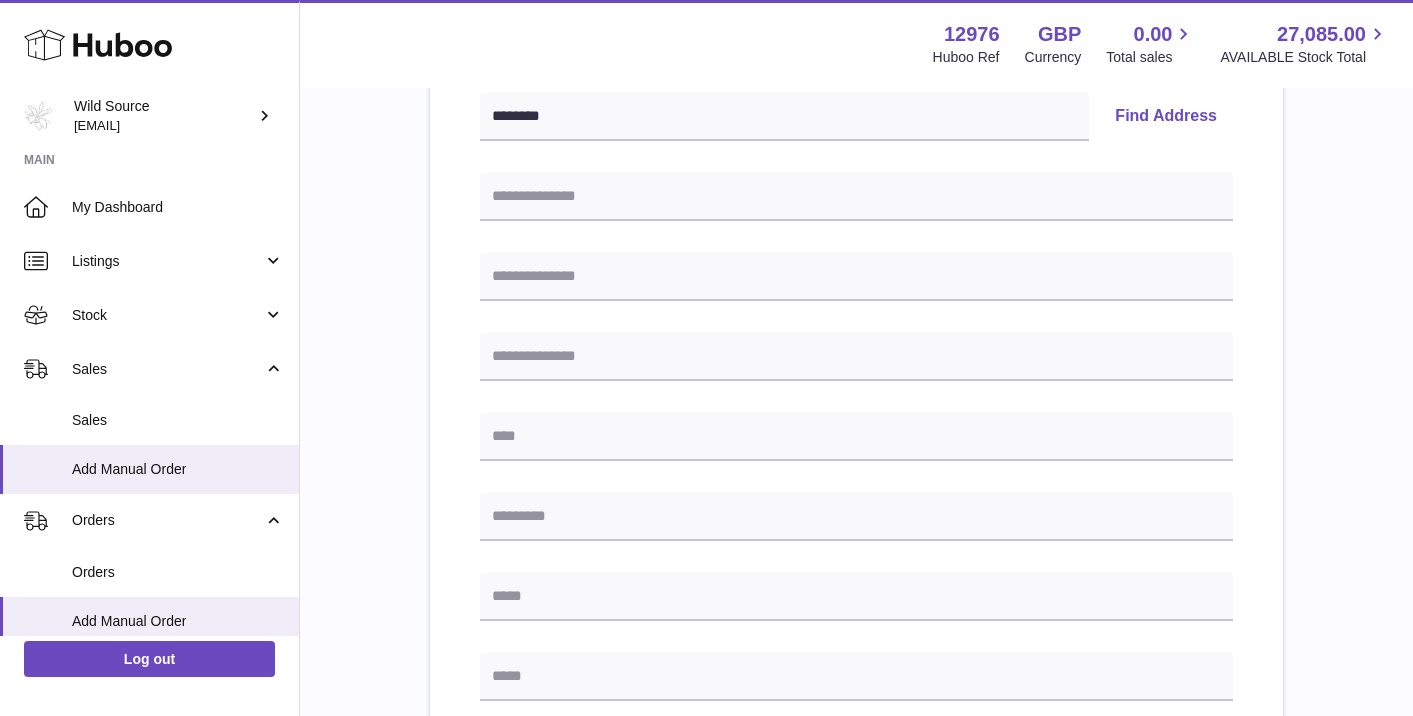 scroll, scrollTop: 445, scrollLeft: 0, axis: vertical 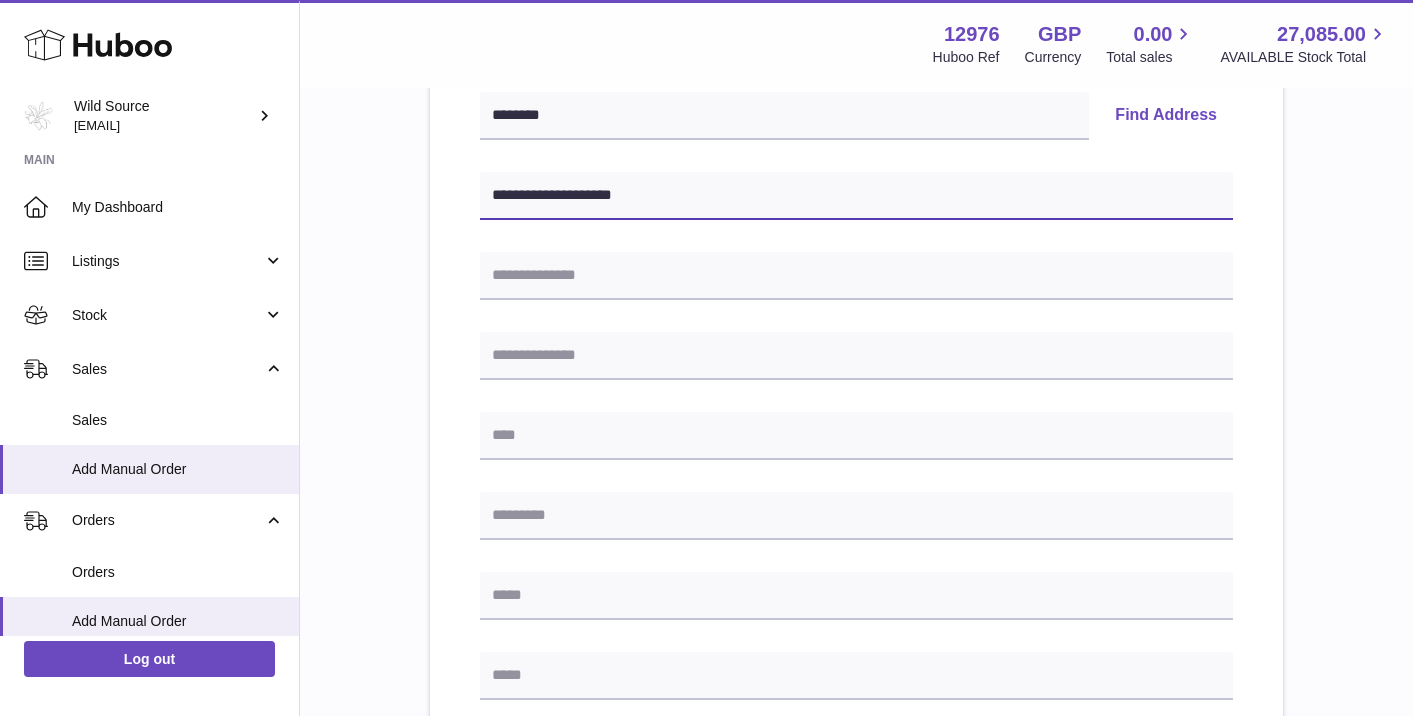 type on "**********" 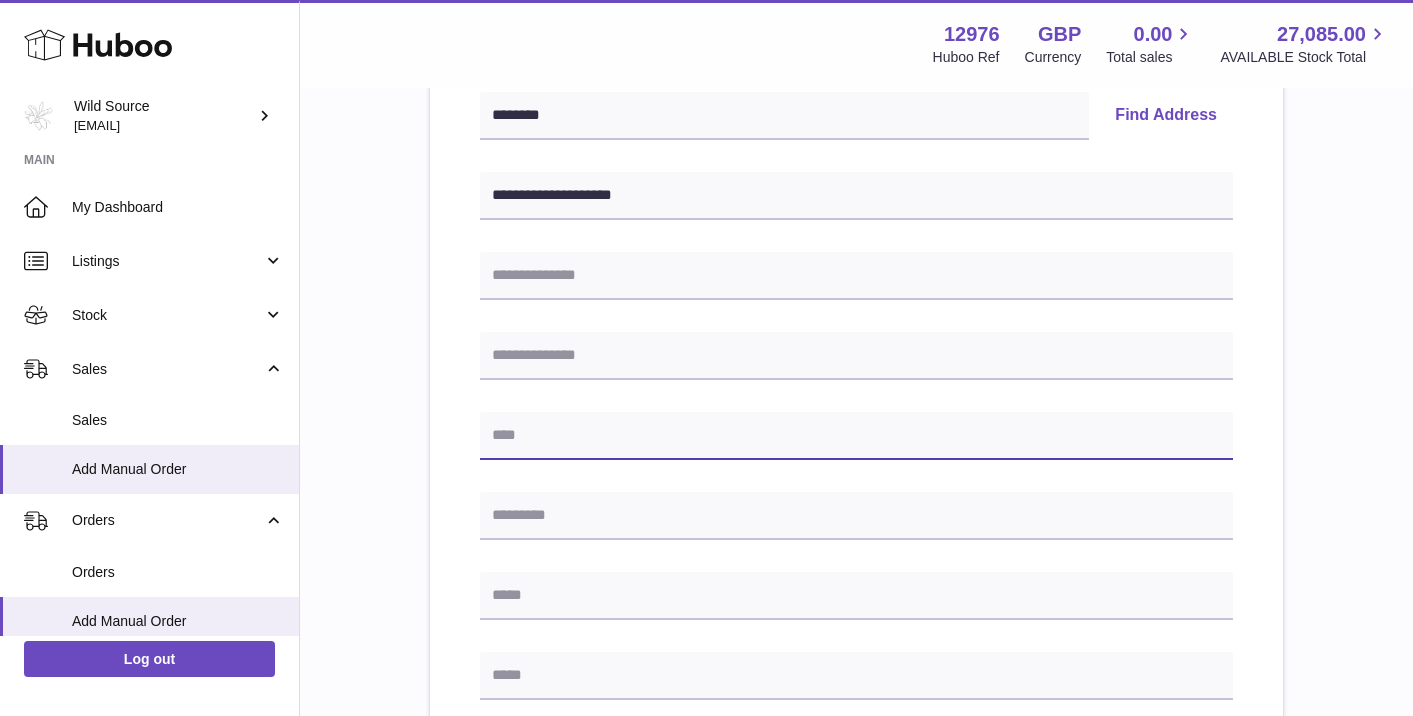 type on "*" 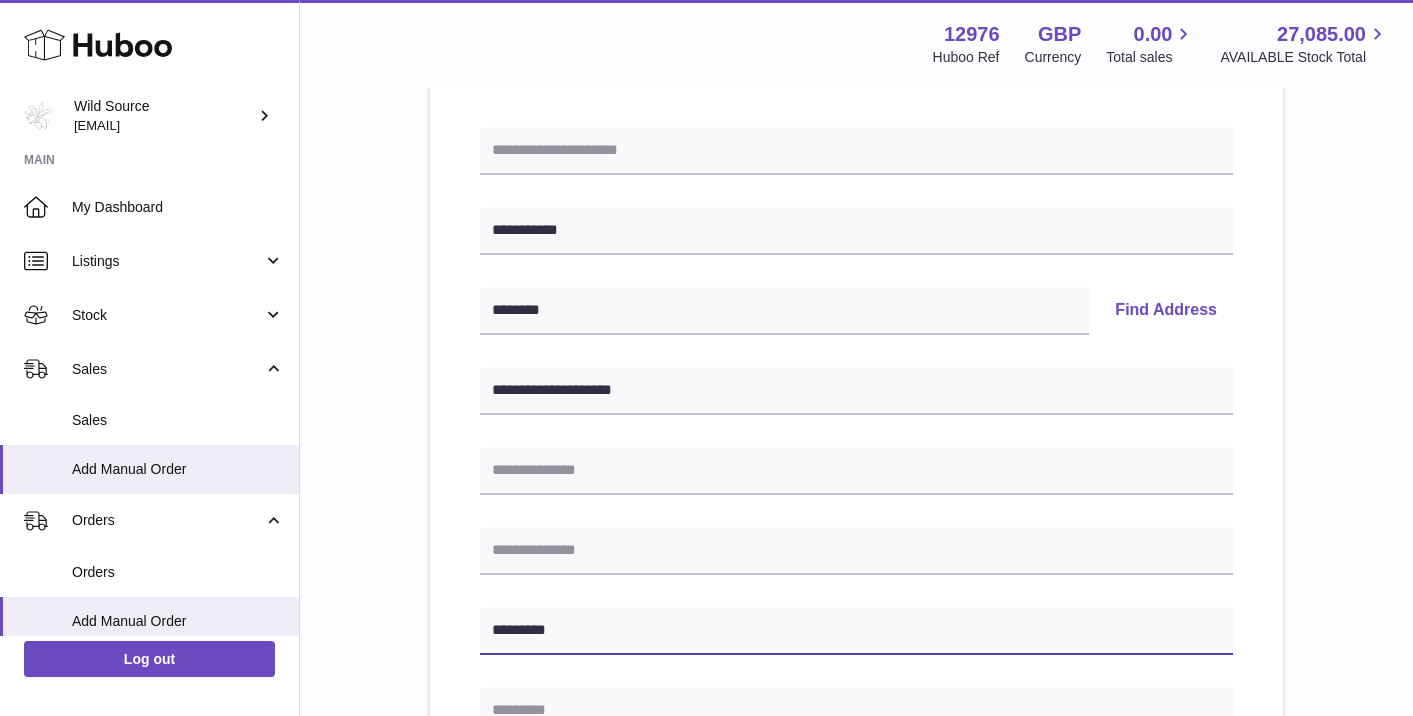 scroll, scrollTop: 127, scrollLeft: 0, axis: vertical 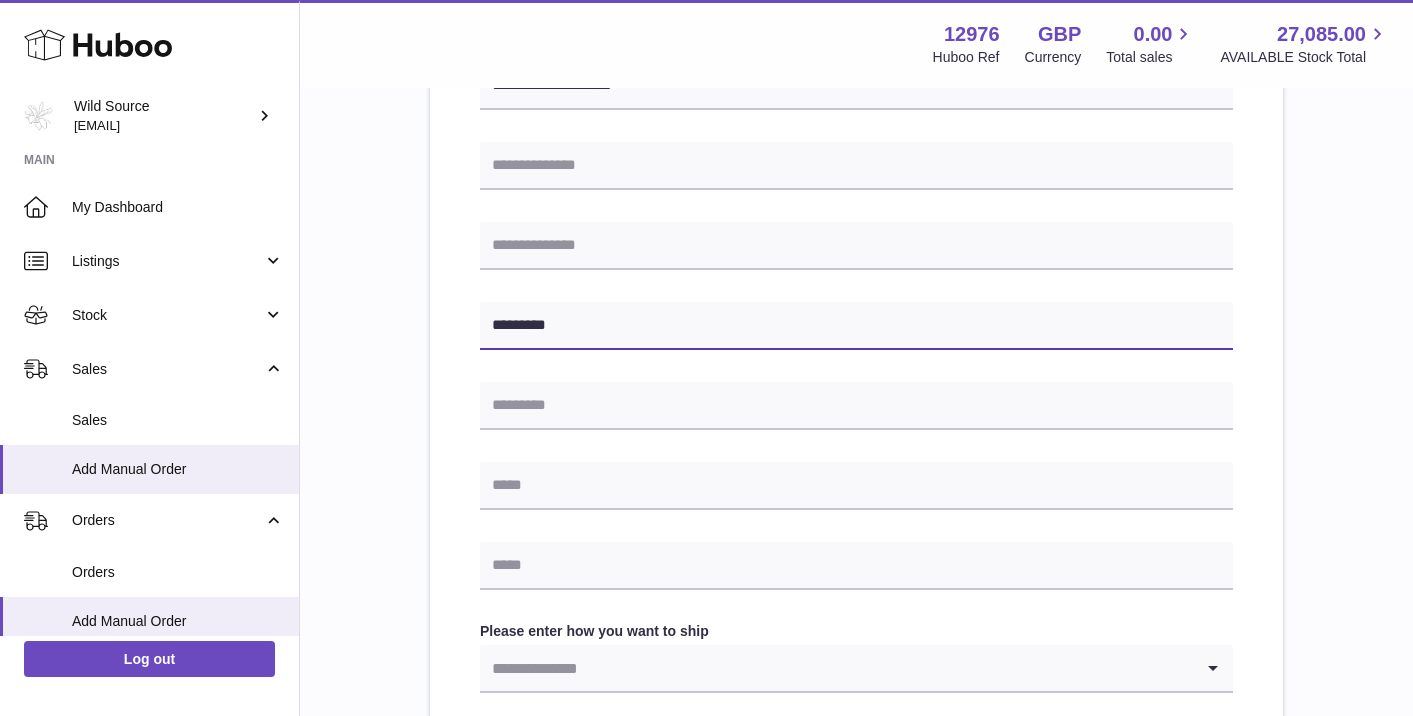type on "********" 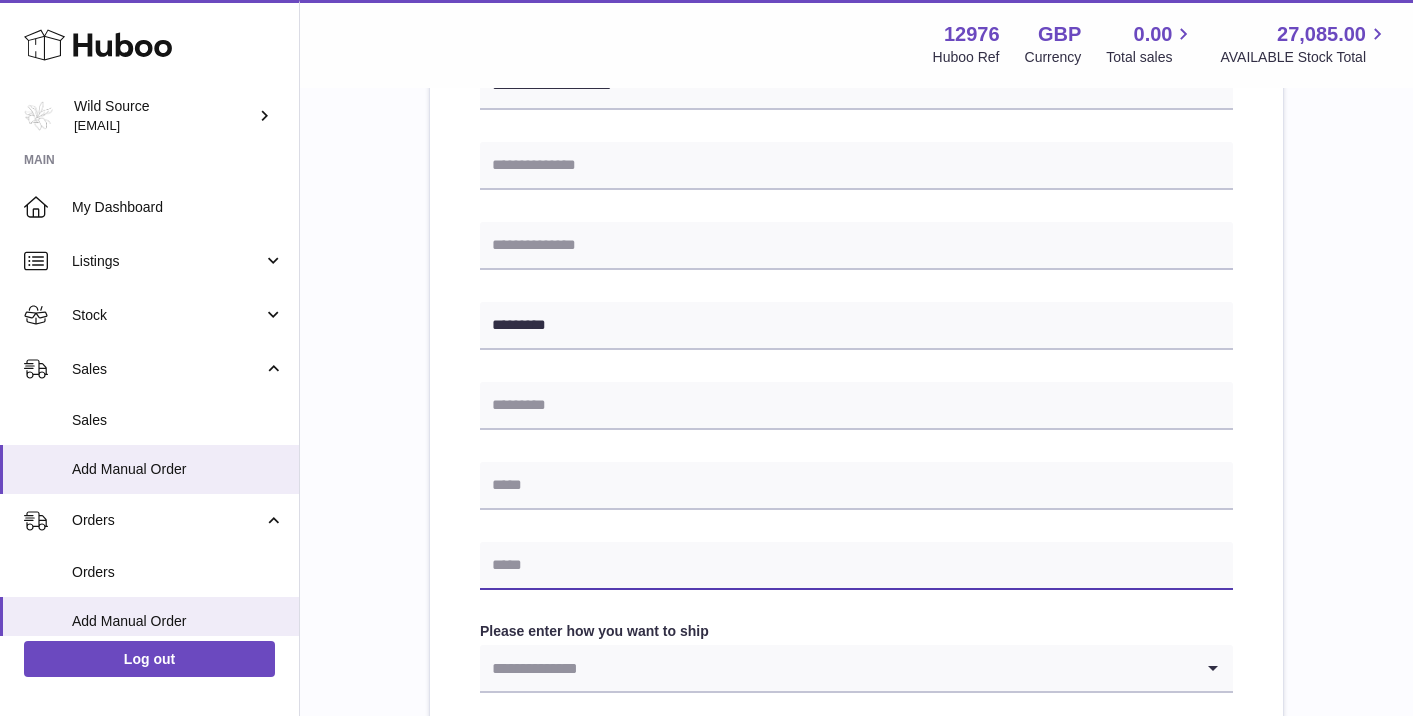 paste on "**********" 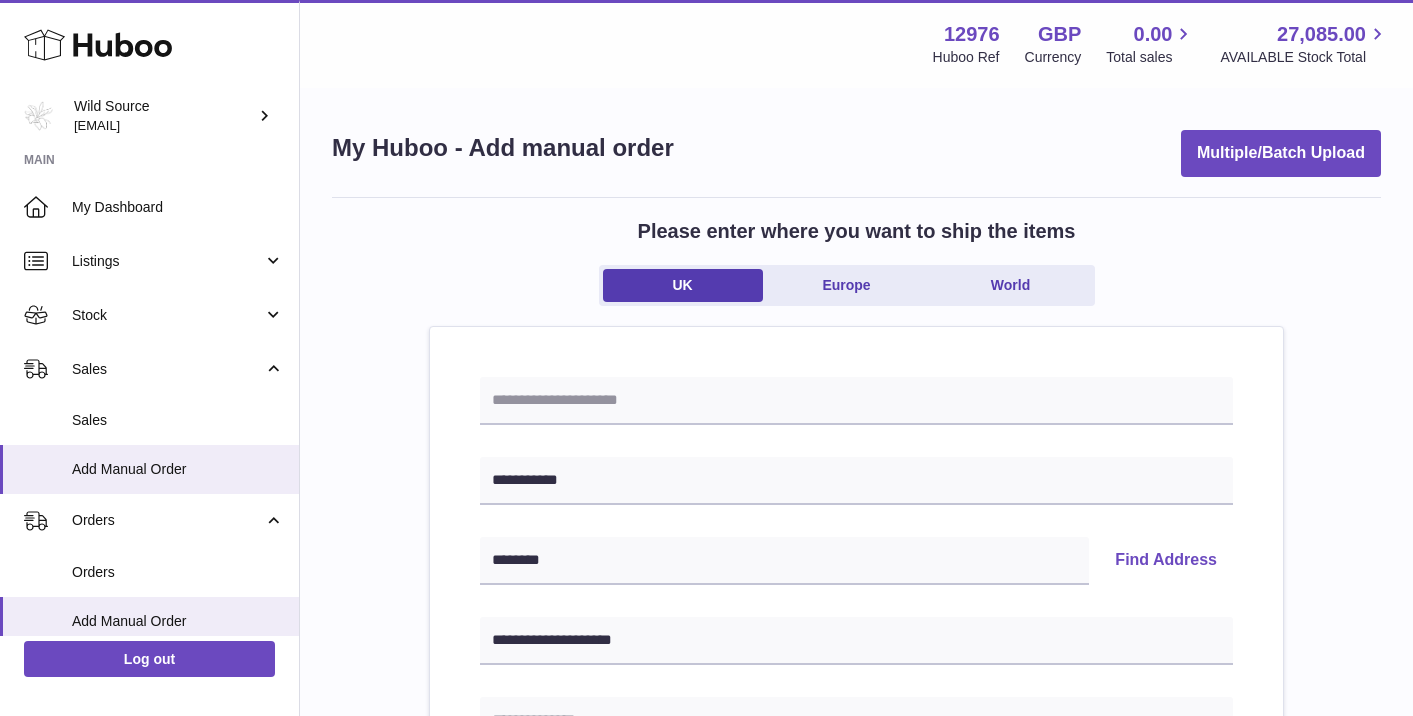 scroll, scrollTop: 0, scrollLeft: 0, axis: both 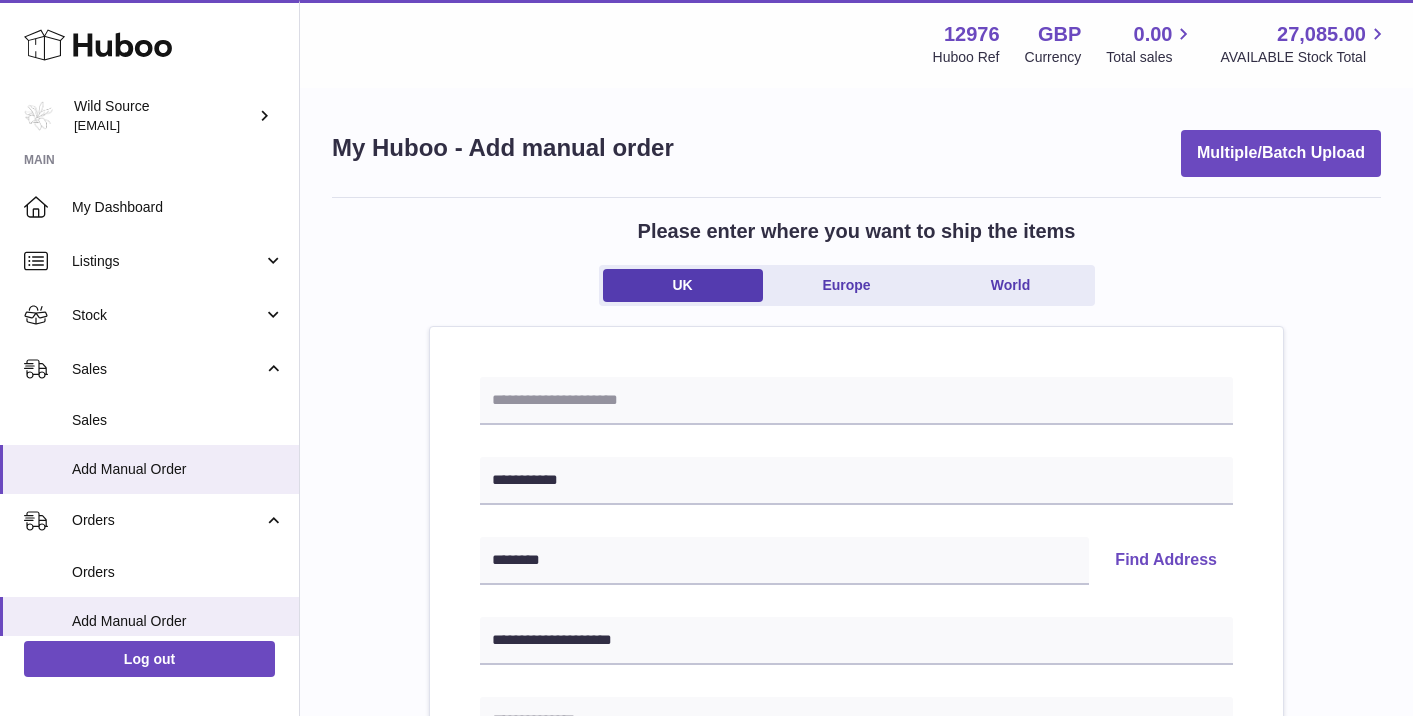 type on "**********" 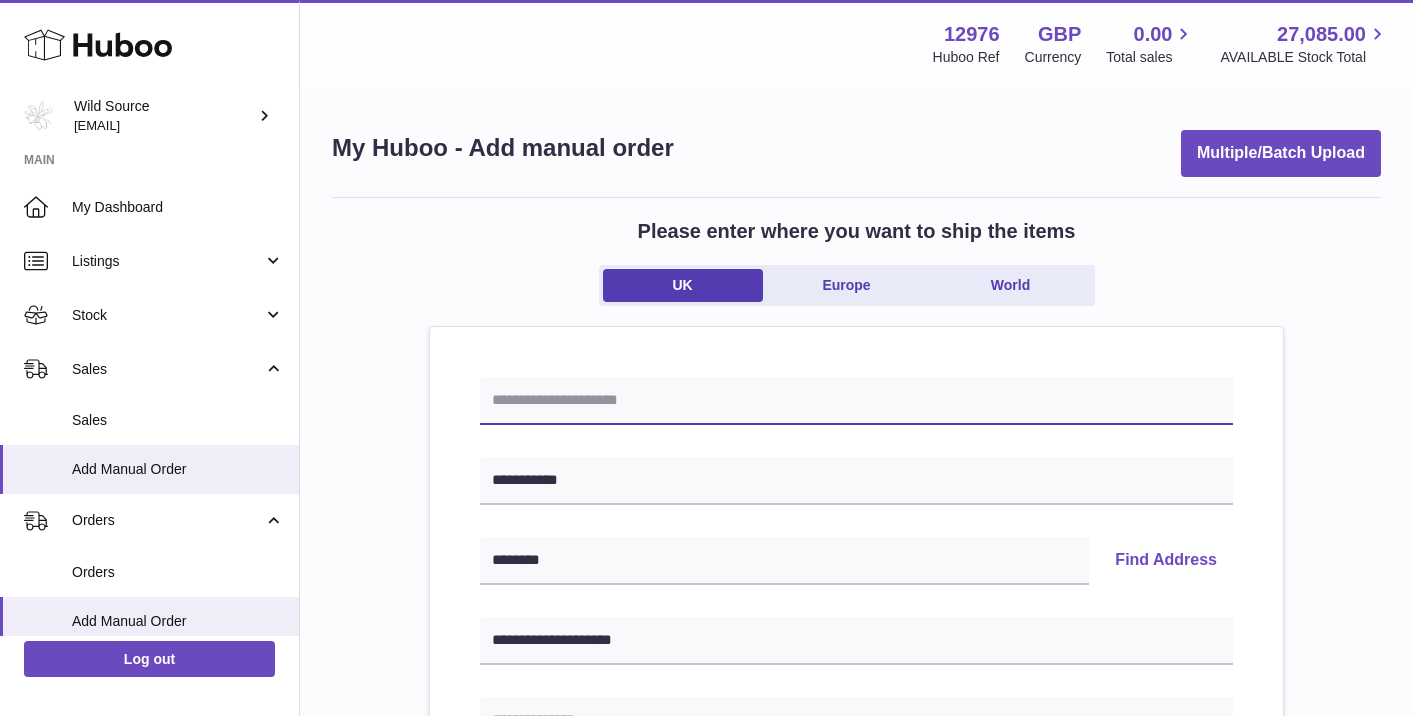click at bounding box center [856, 401] 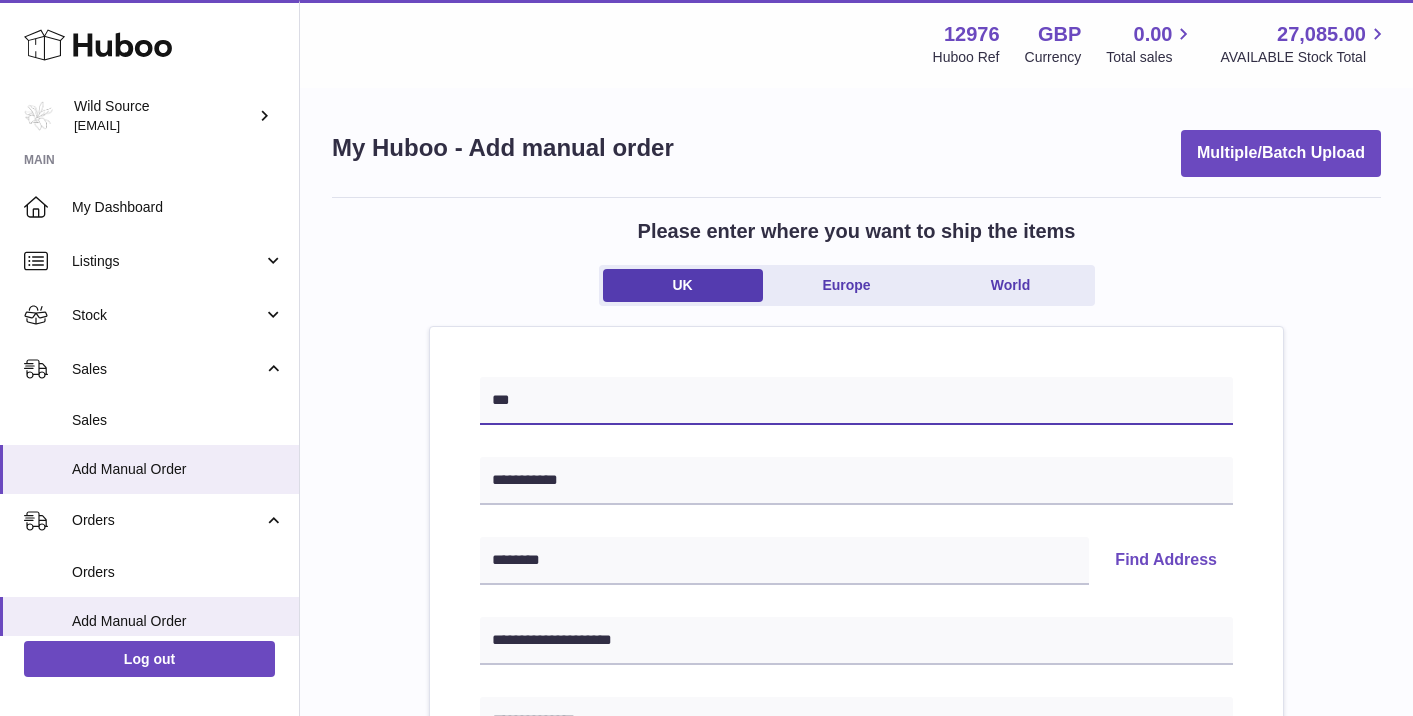 type on "***" 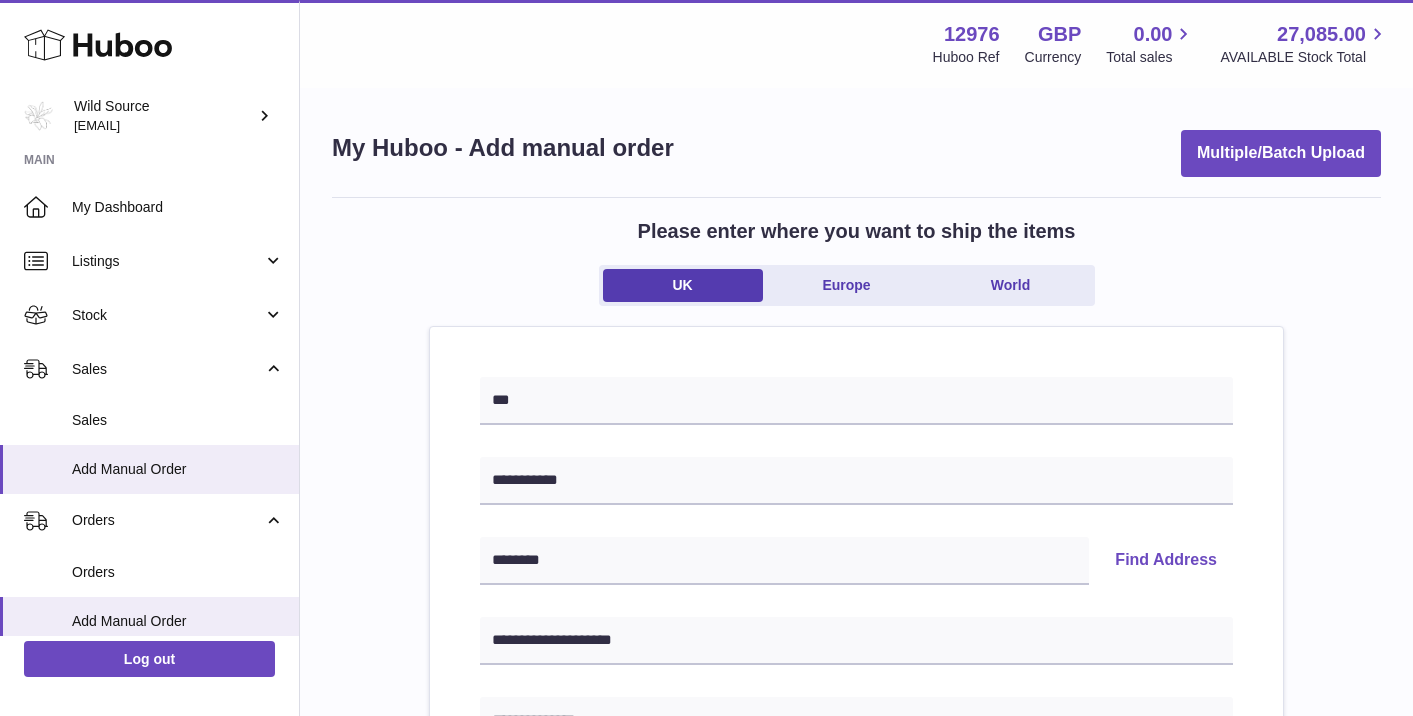 click on "Please enter where you want to ship the items
UK
Europe
World" at bounding box center (856, 272) 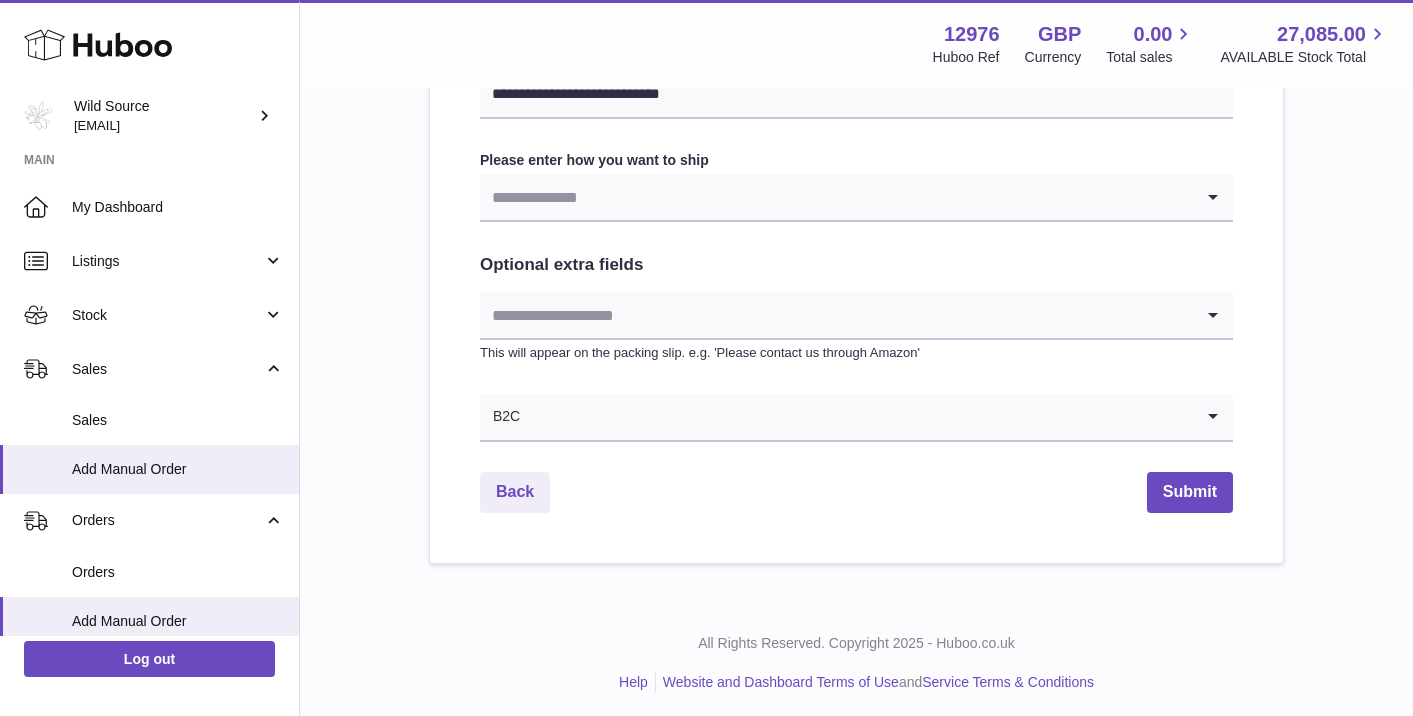 scroll, scrollTop: 1025, scrollLeft: 0, axis: vertical 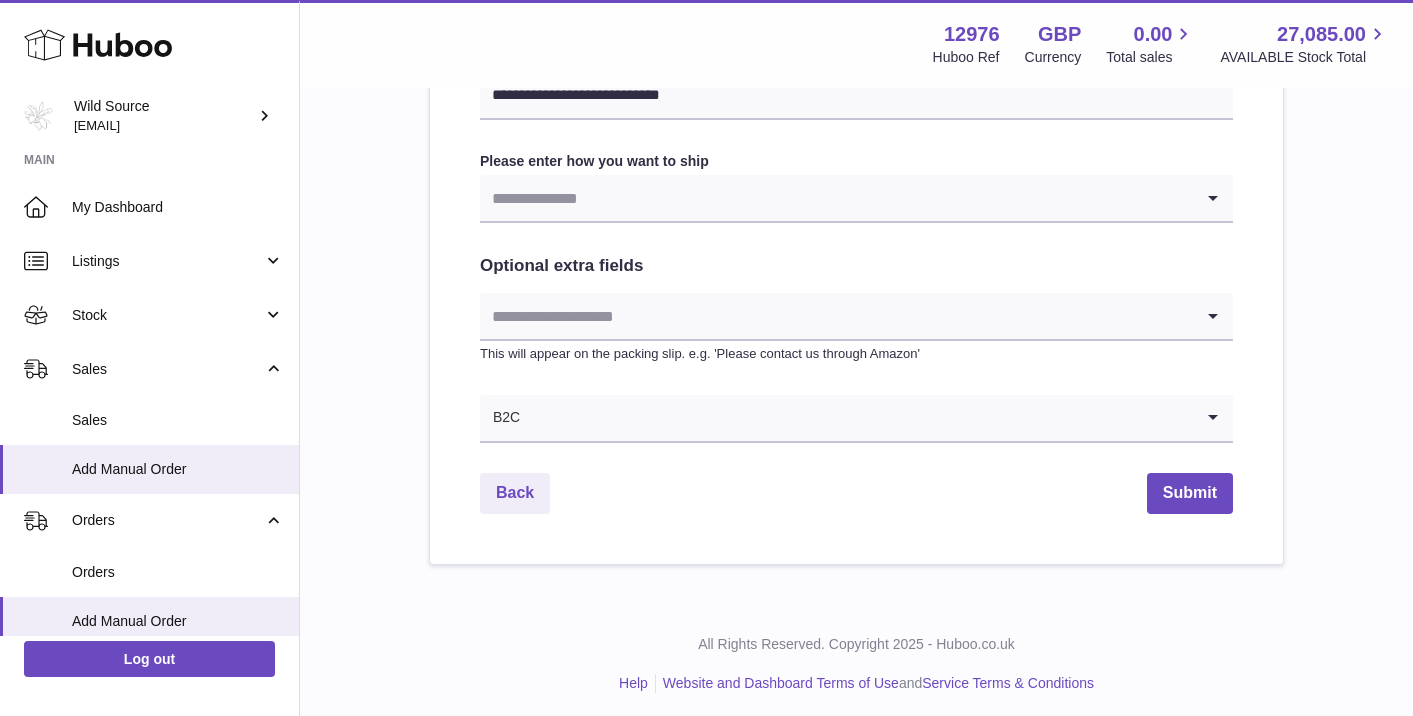 click on "**********" at bounding box center (856, -67) 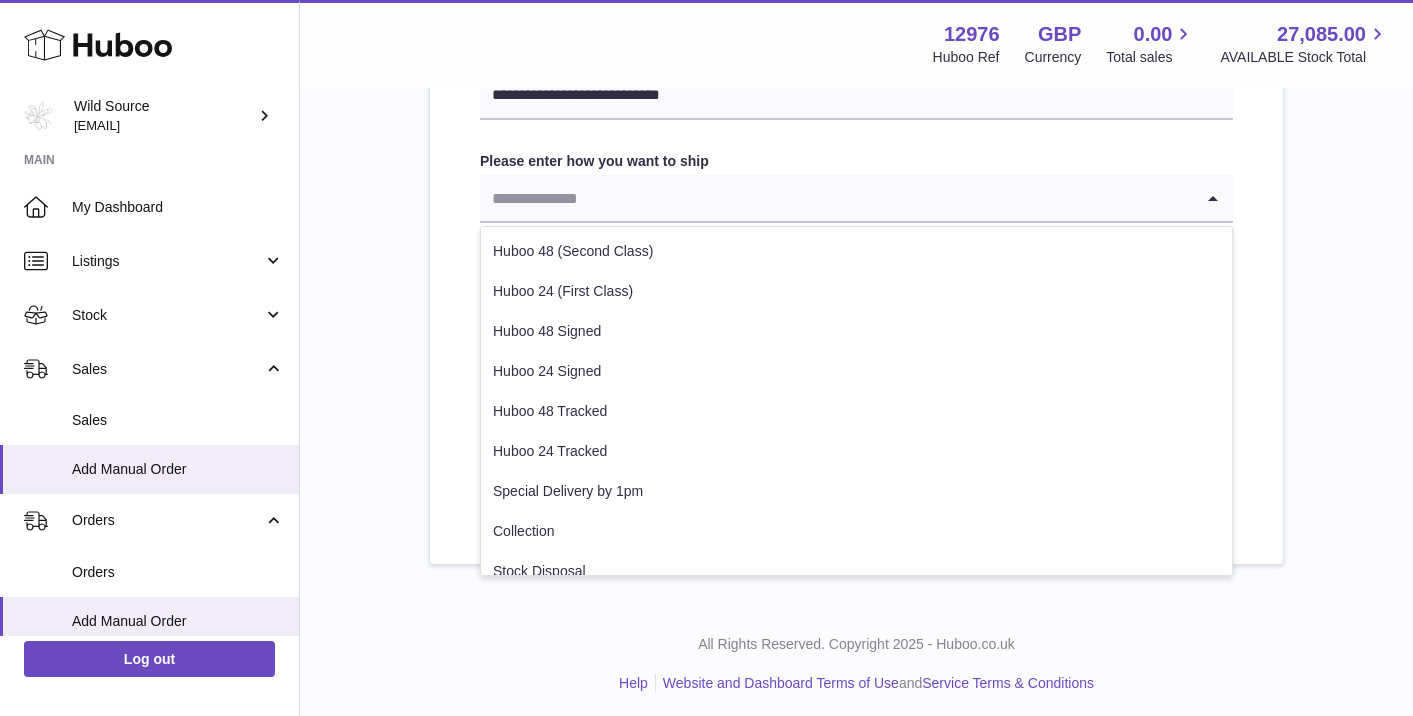 click at bounding box center [836, 198] 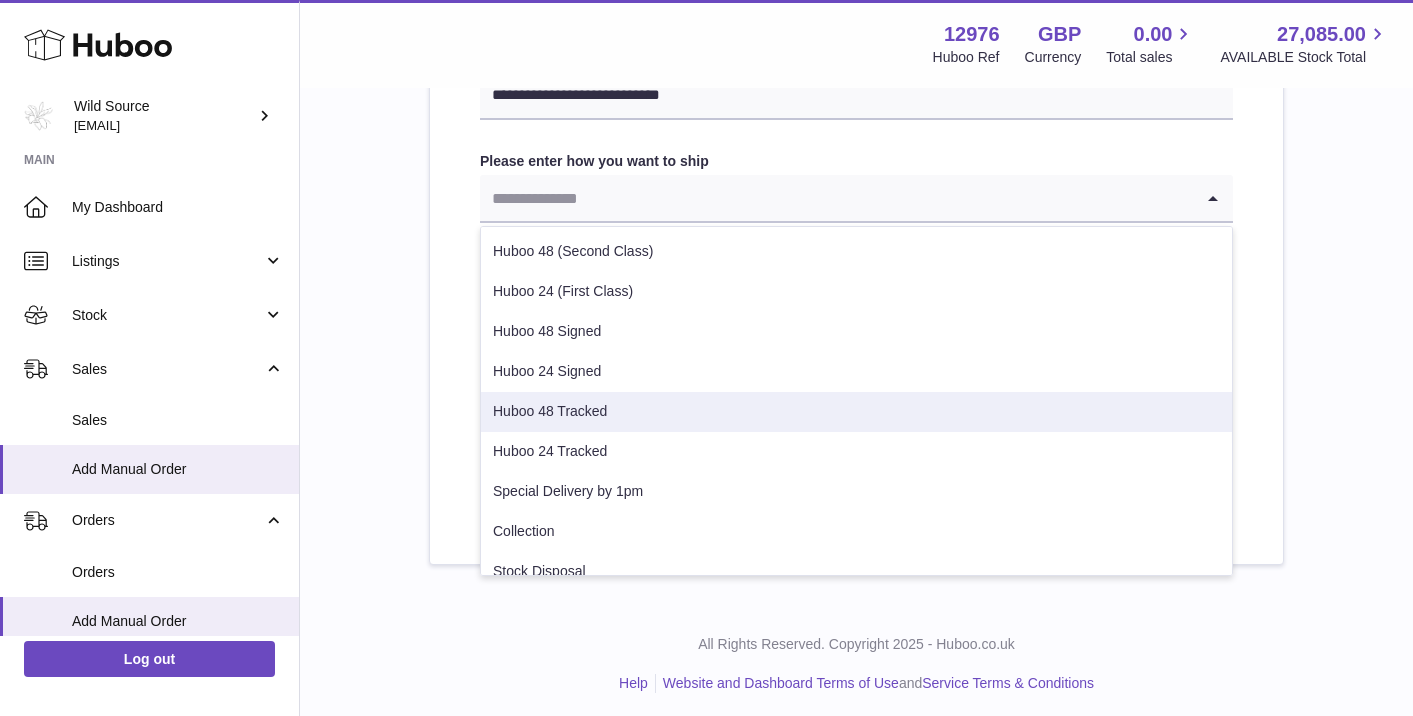 click on "Huboo 48 Tracked" at bounding box center [856, 412] 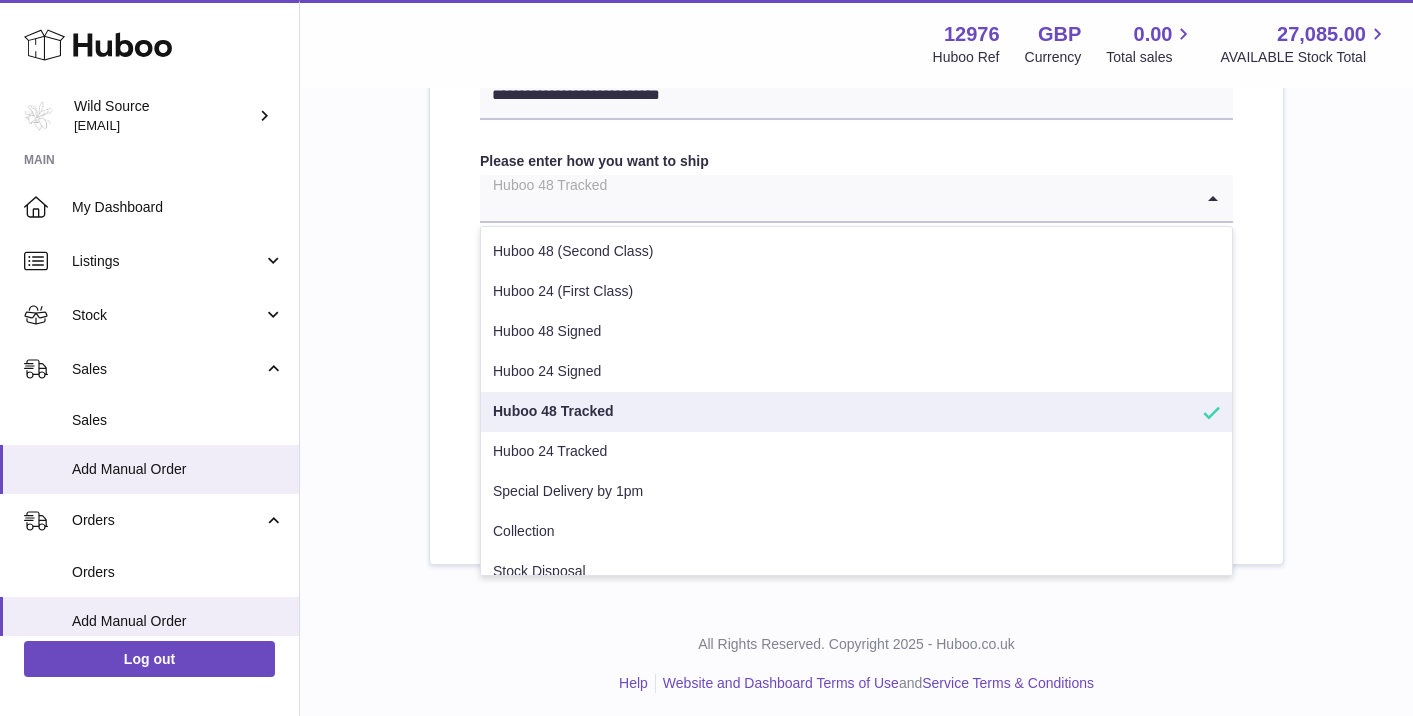 click at bounding box center [836, 198] 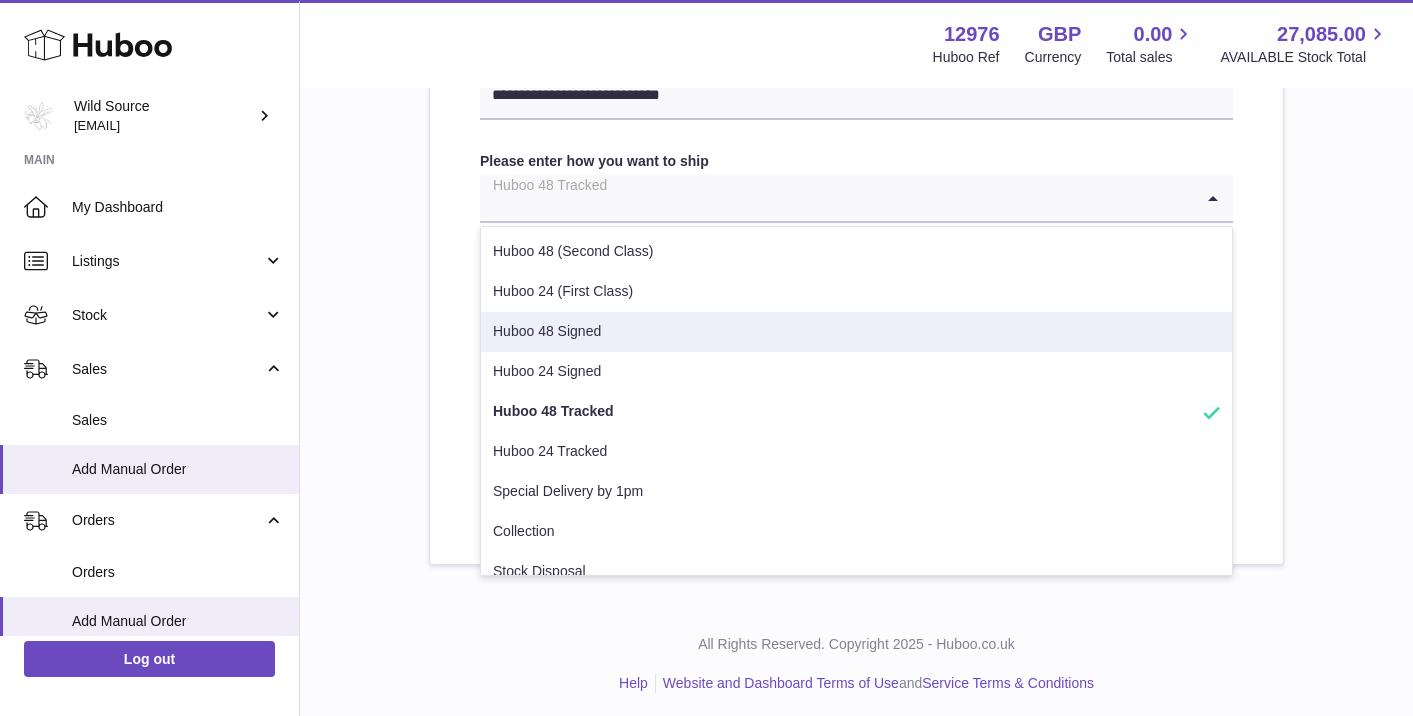 click on "Huboo 48 Signed" at bounding box center (856, 332) 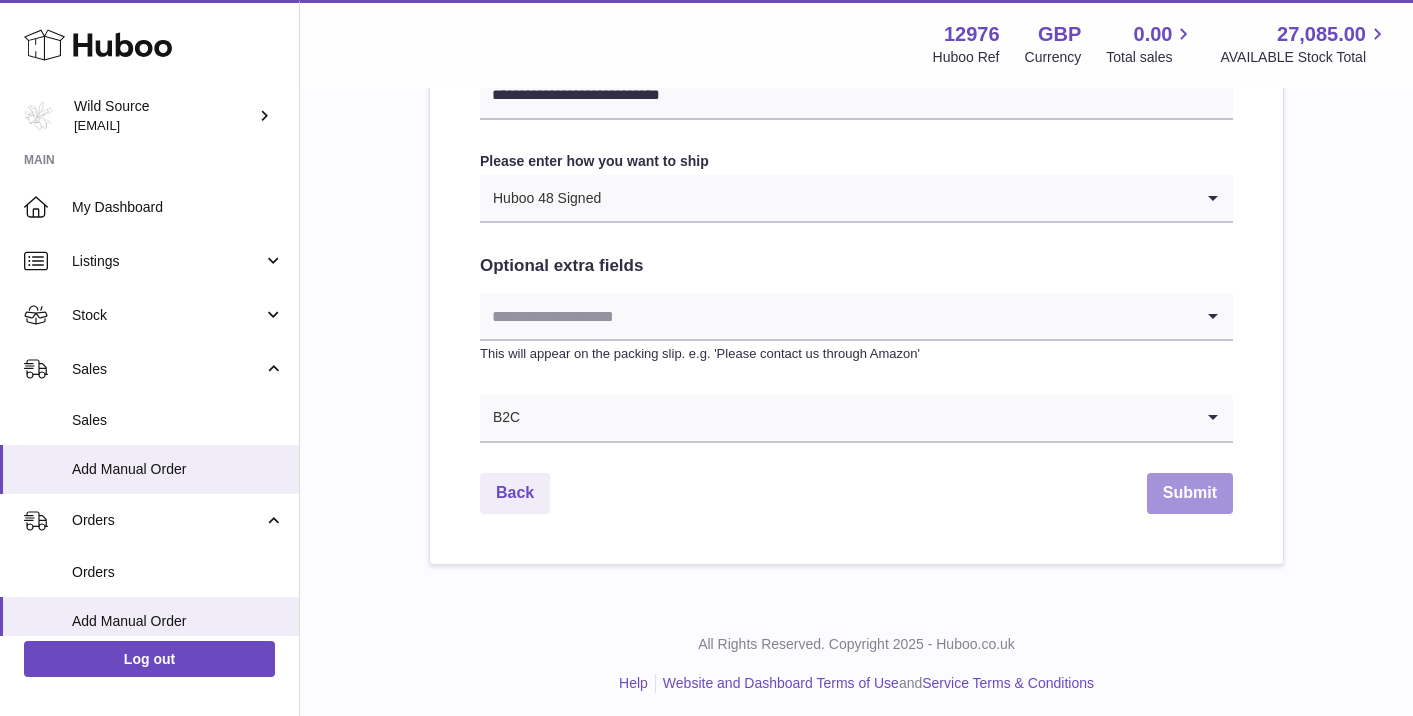 click on "Submit" at bounding box center (1190, 493) 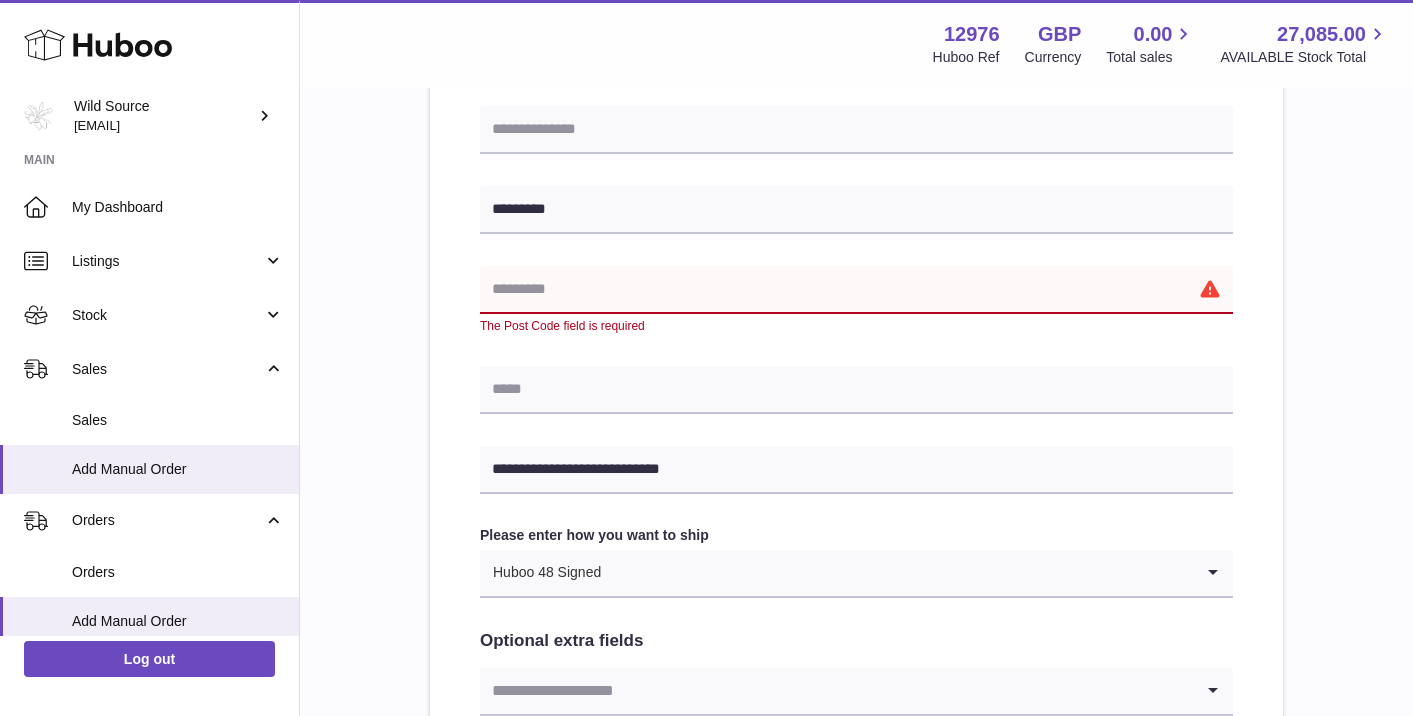 scroll, scrollTop: 647, scrollLeft: 0, axis: vertical 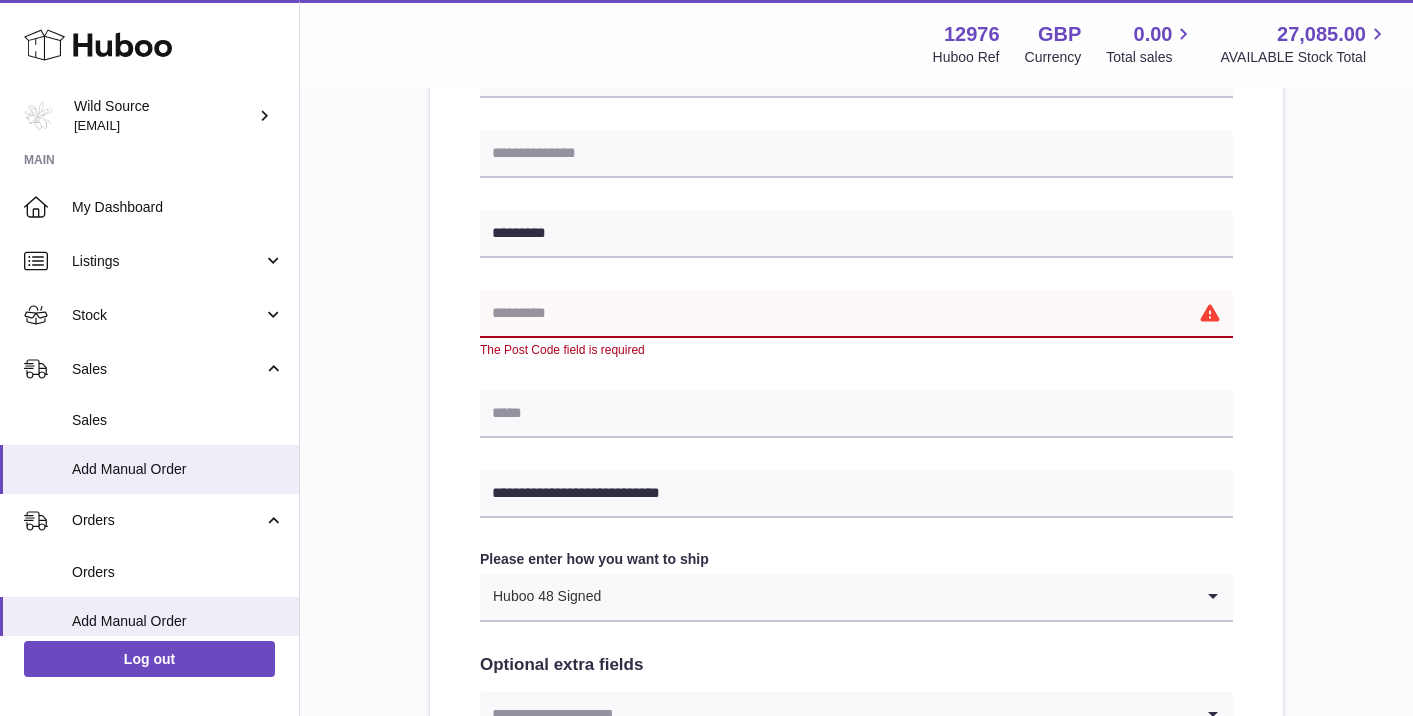 click on "Huboo 48 Signed Loading... You require an order to be fulfilled which is going directly to another business or retailer rather than directly to a consumer. Please ensure you have contacted our customer service department for further information relating to any associated costs and (order completion) timescales, before proceeding. Optional extra fields Loading... This will appear on the packing slip. e.g. 'Please contact us through Amazon'" at bounding box center (856, 286) 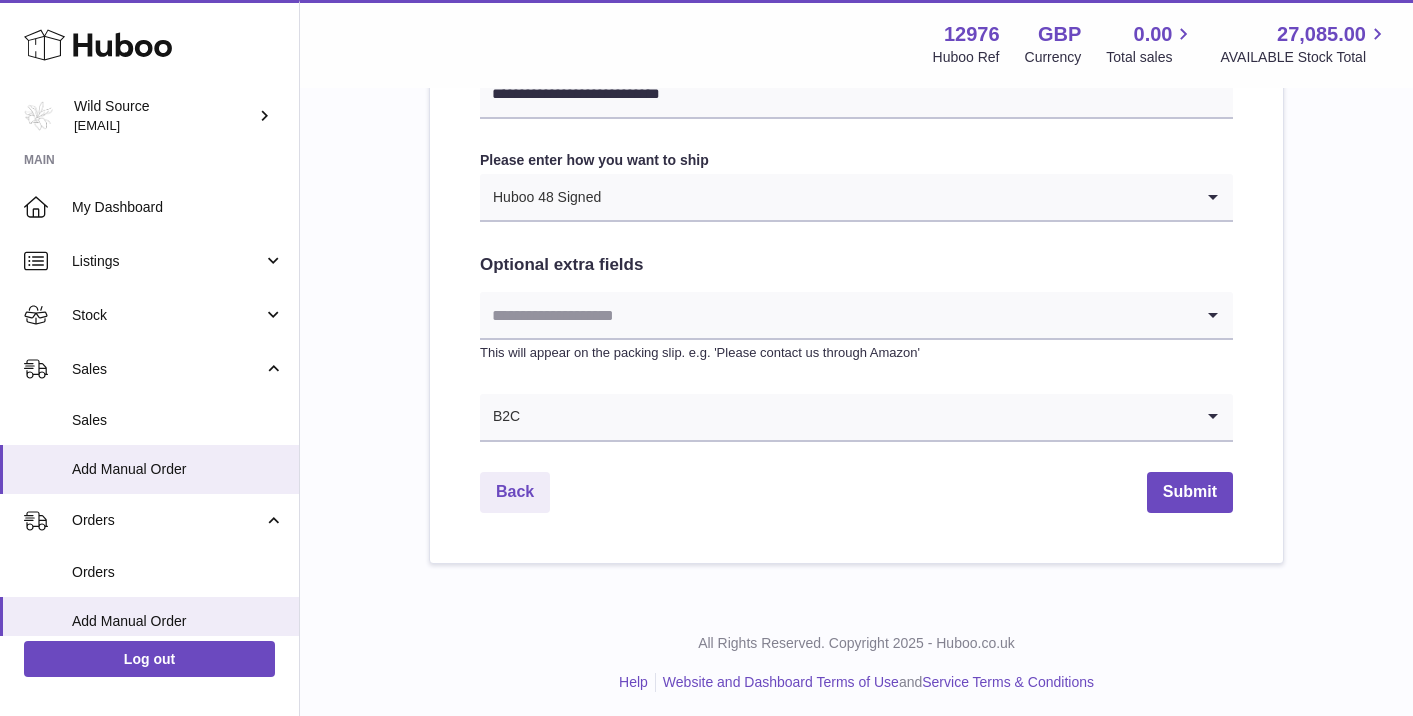 scroll, scrollTop: 1025, scrollLeft: 0, axis: vertical 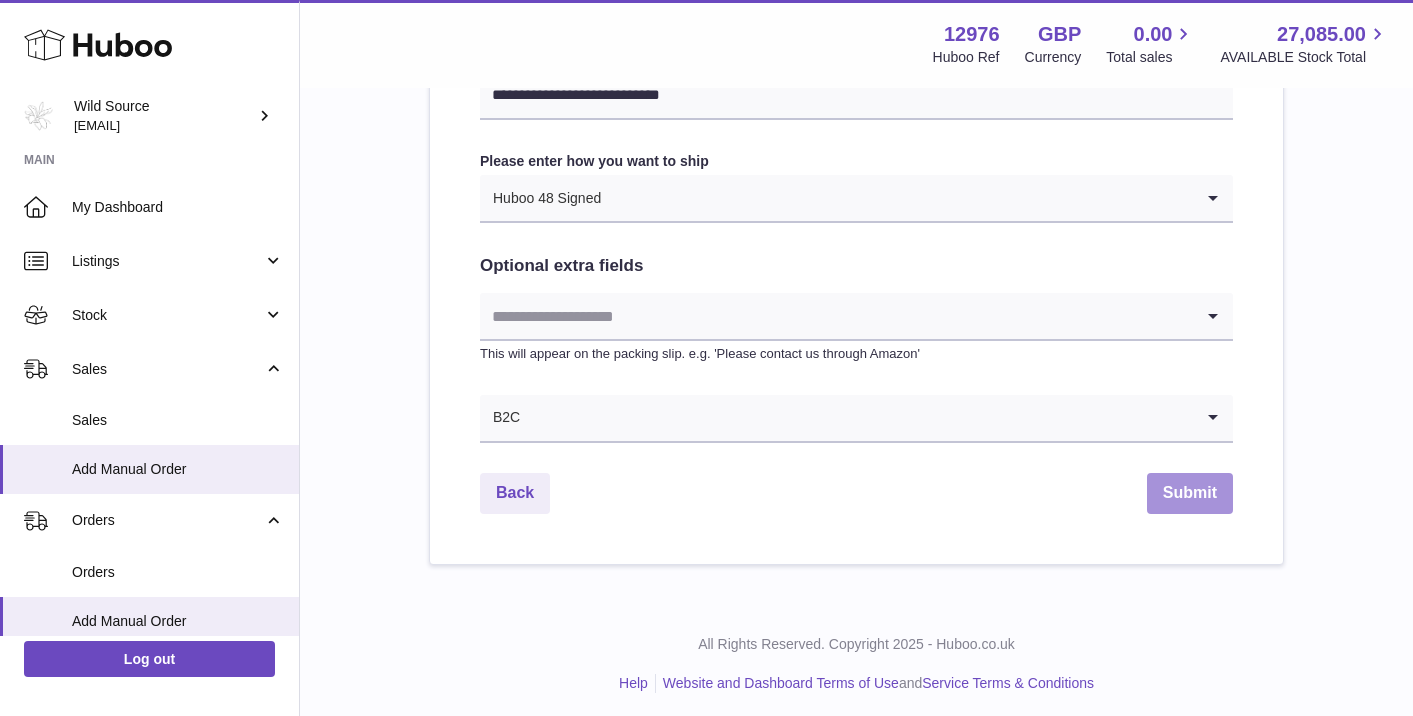 type on "********" 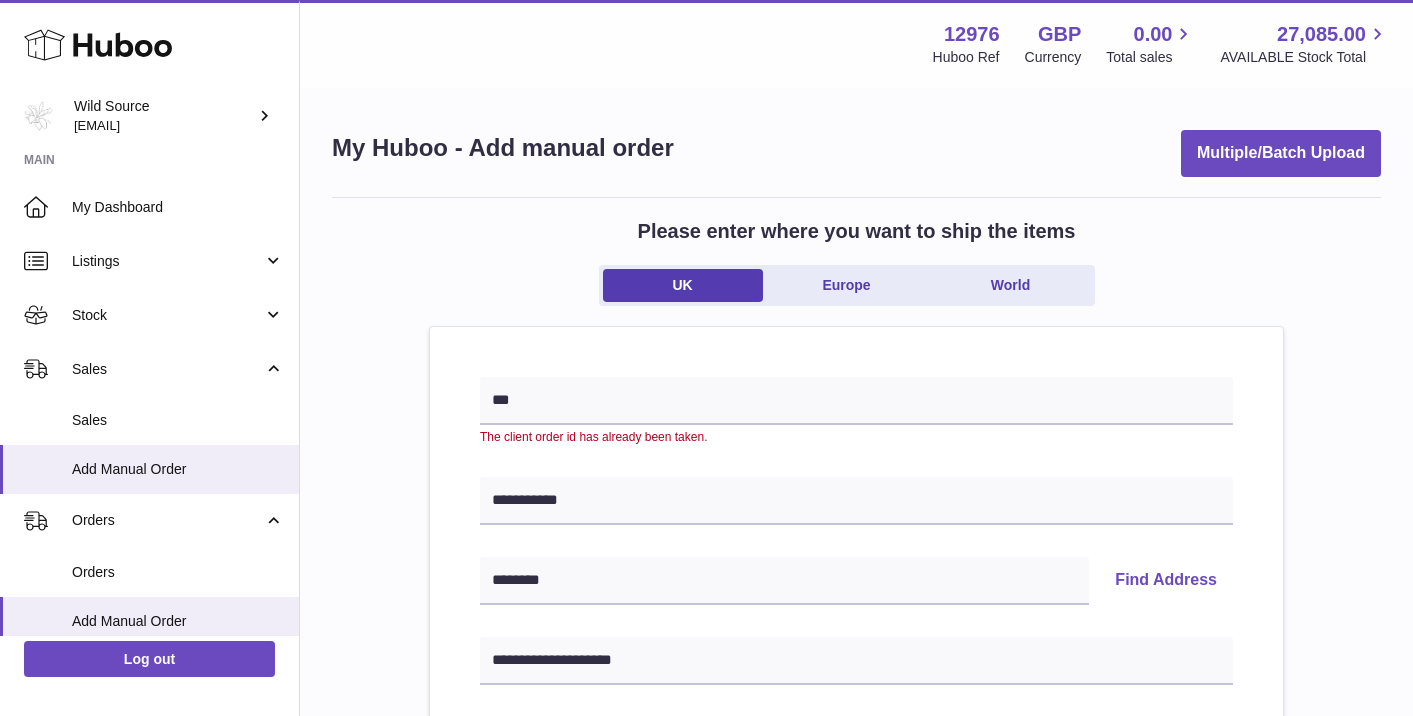 scroll, scrollTop: 0, scrollLeft: 0, axis: both 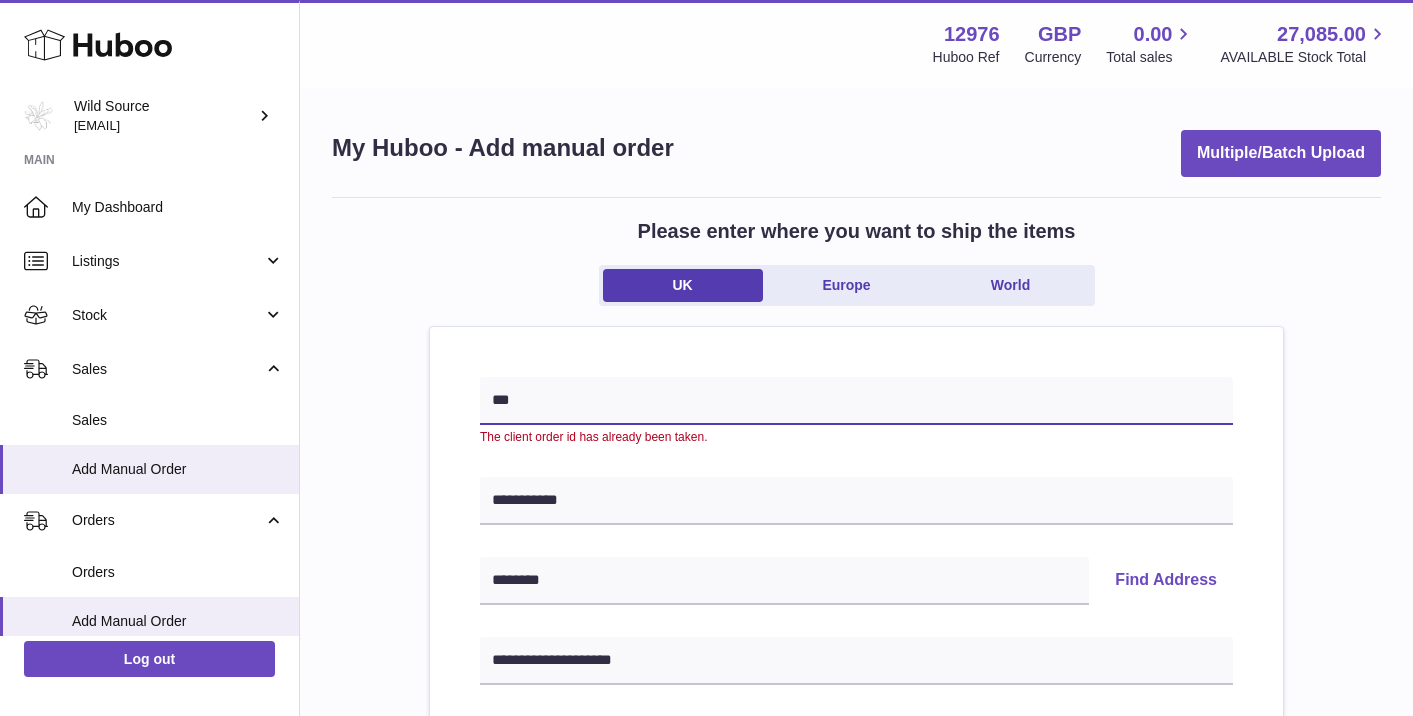 click on "***" at bounding box center [856, 401] 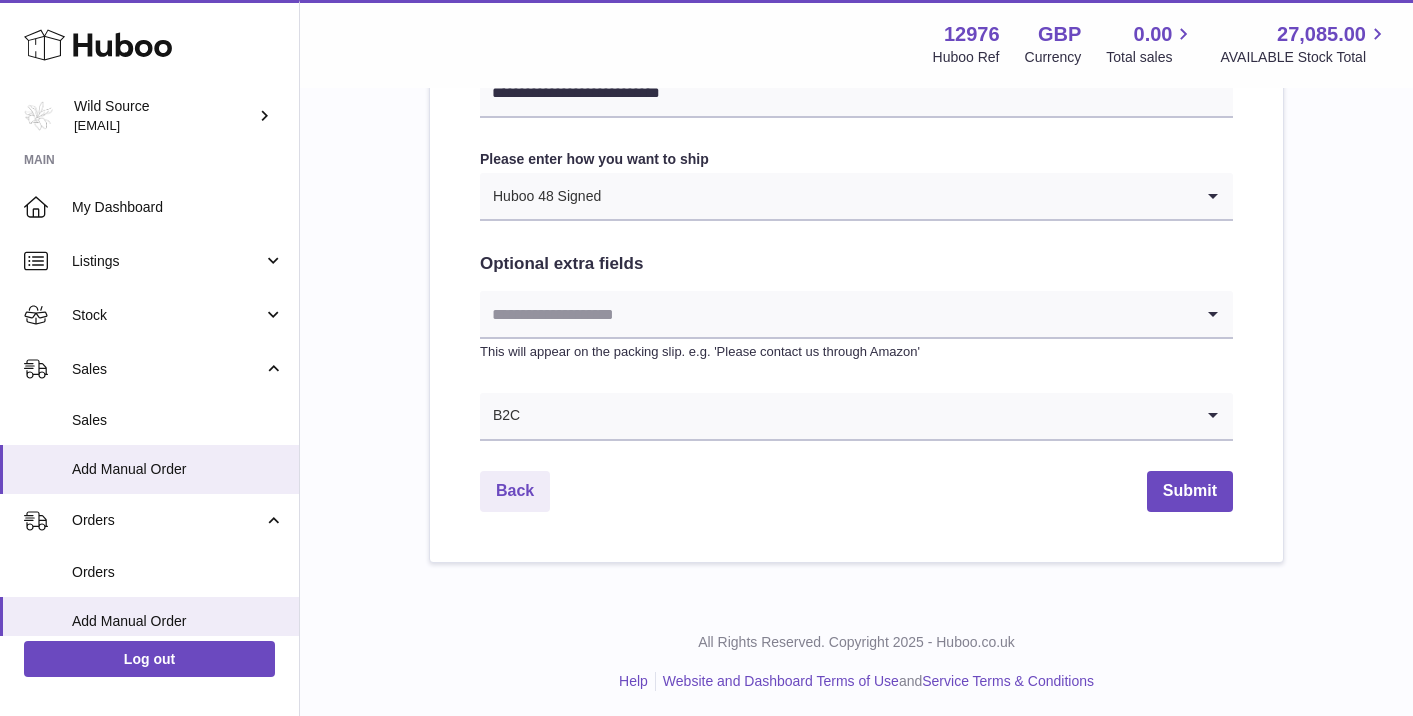 scroll, scrollTop: 1025, scrollLeft: 0, axis: vertical 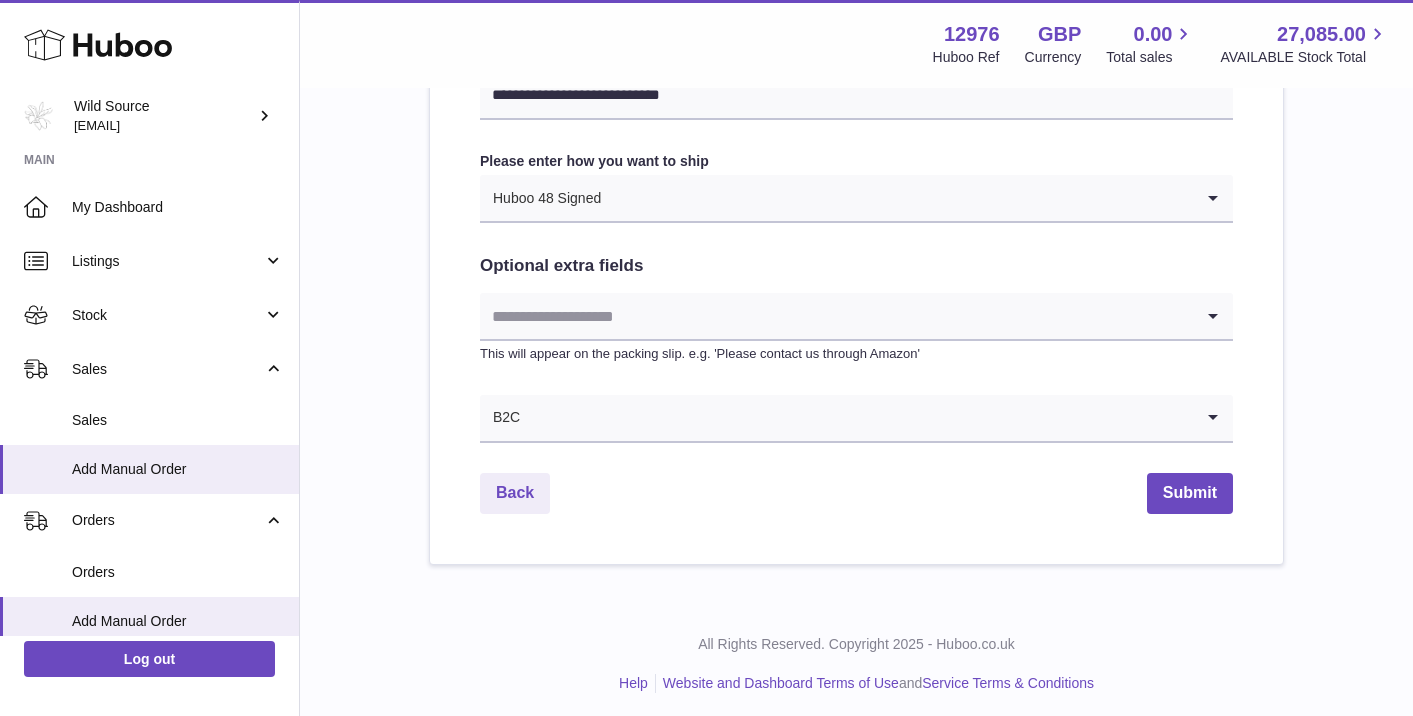 type on "**********" 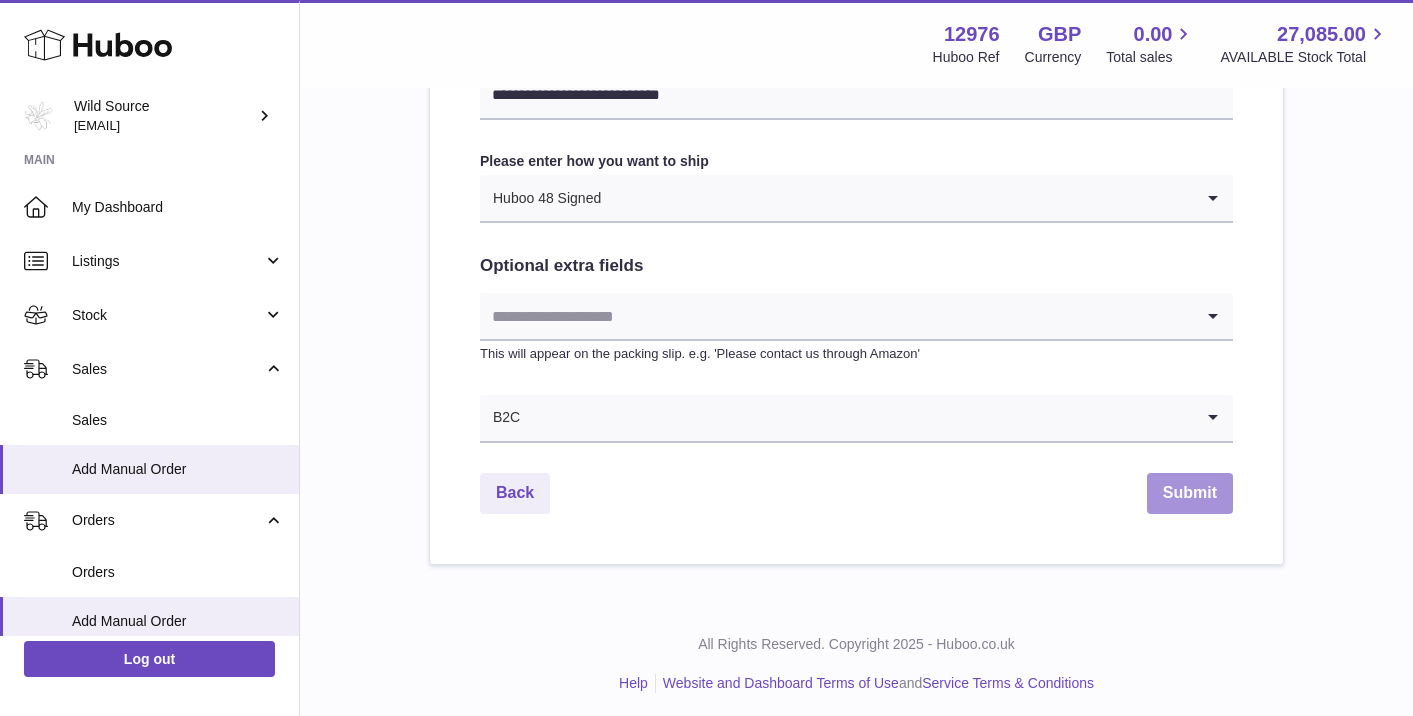 click on "Submit" at bounding box center (1190, 493) 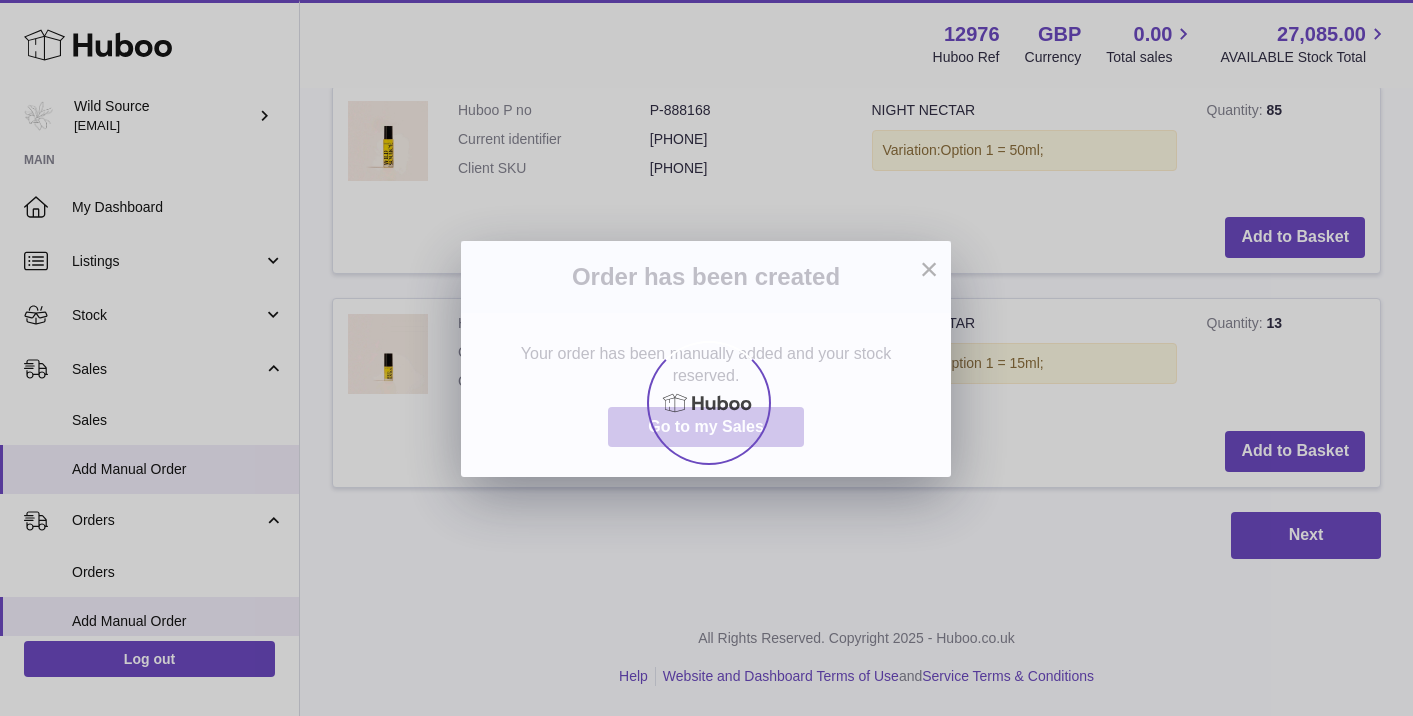 scroll, scrollTop: 0, scrollLeft: 0, axis: both 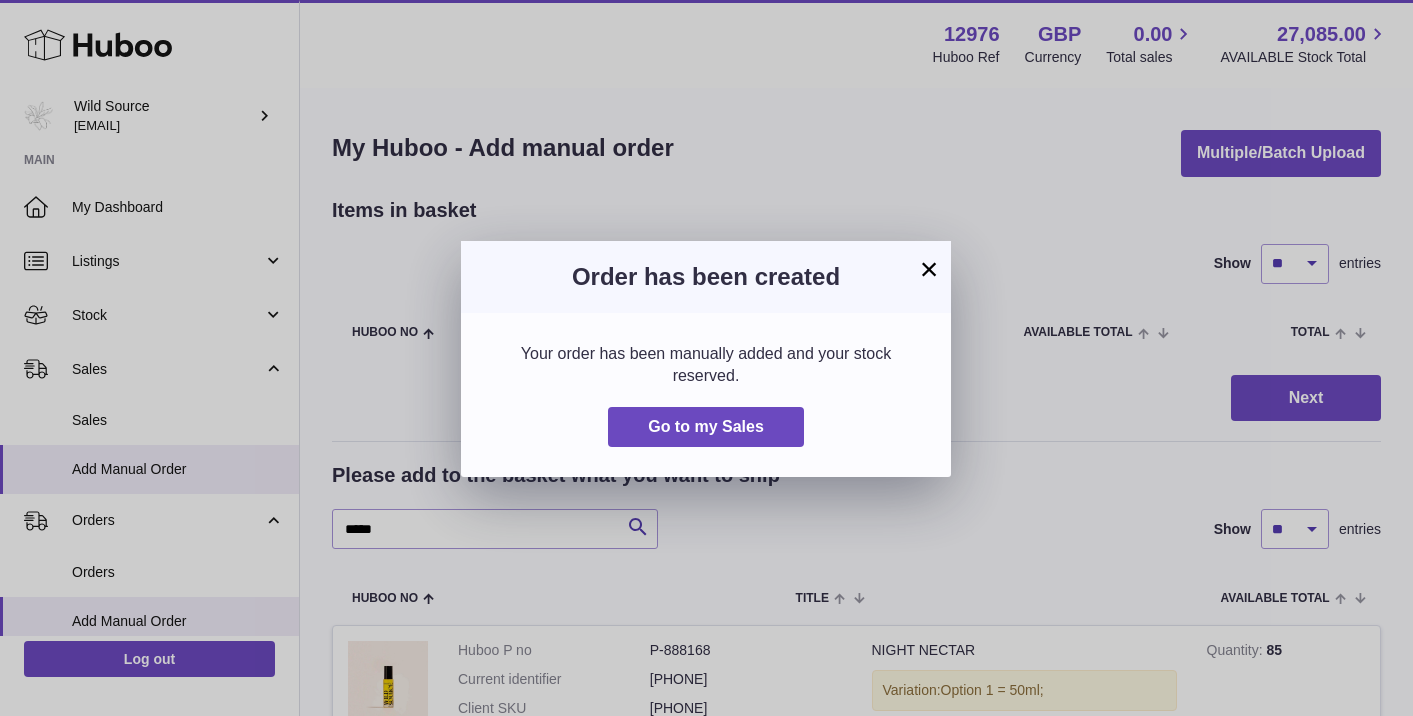 click on "×" at bounding box center [929, 269] 